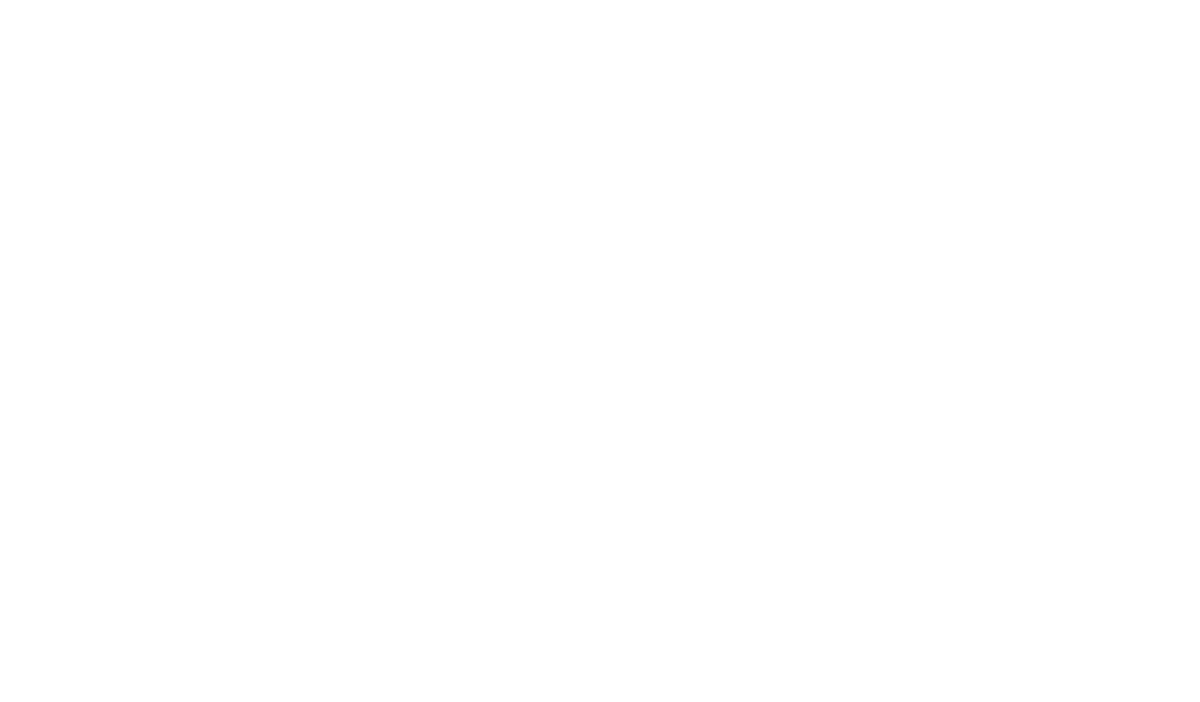 scroll, scrollTop: 0, scrollLeft: 0, axis: both 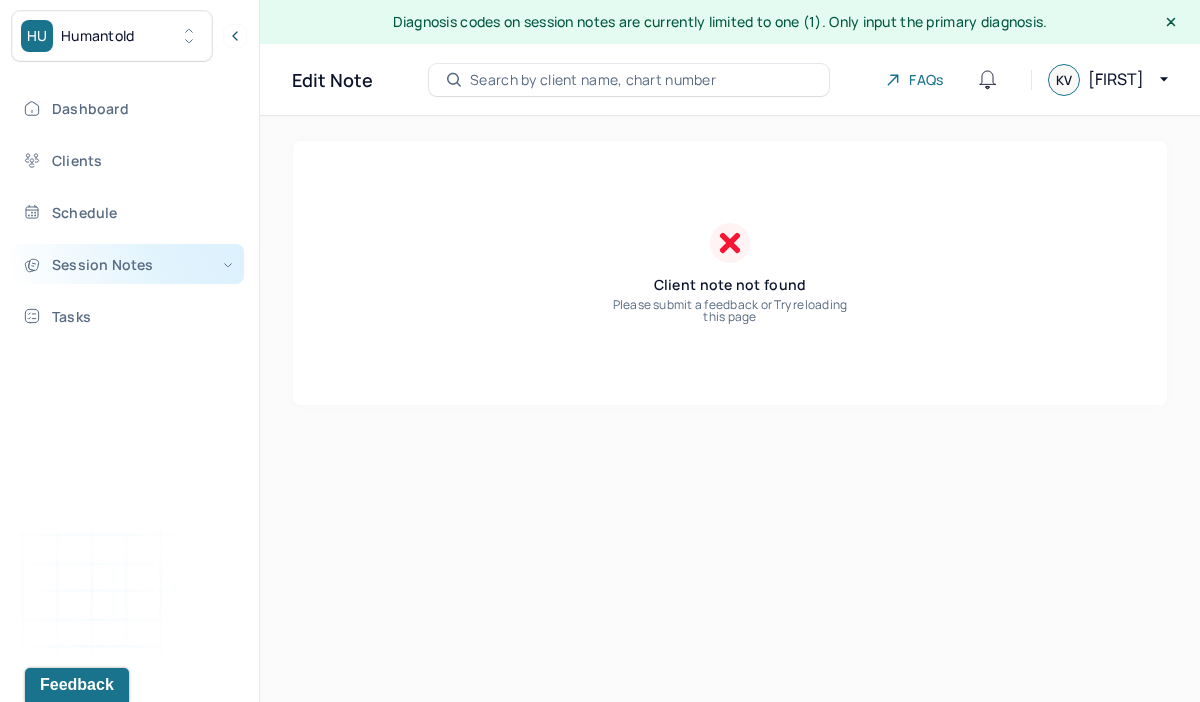 click on "Session Notes" at bounding box center (128, 264) 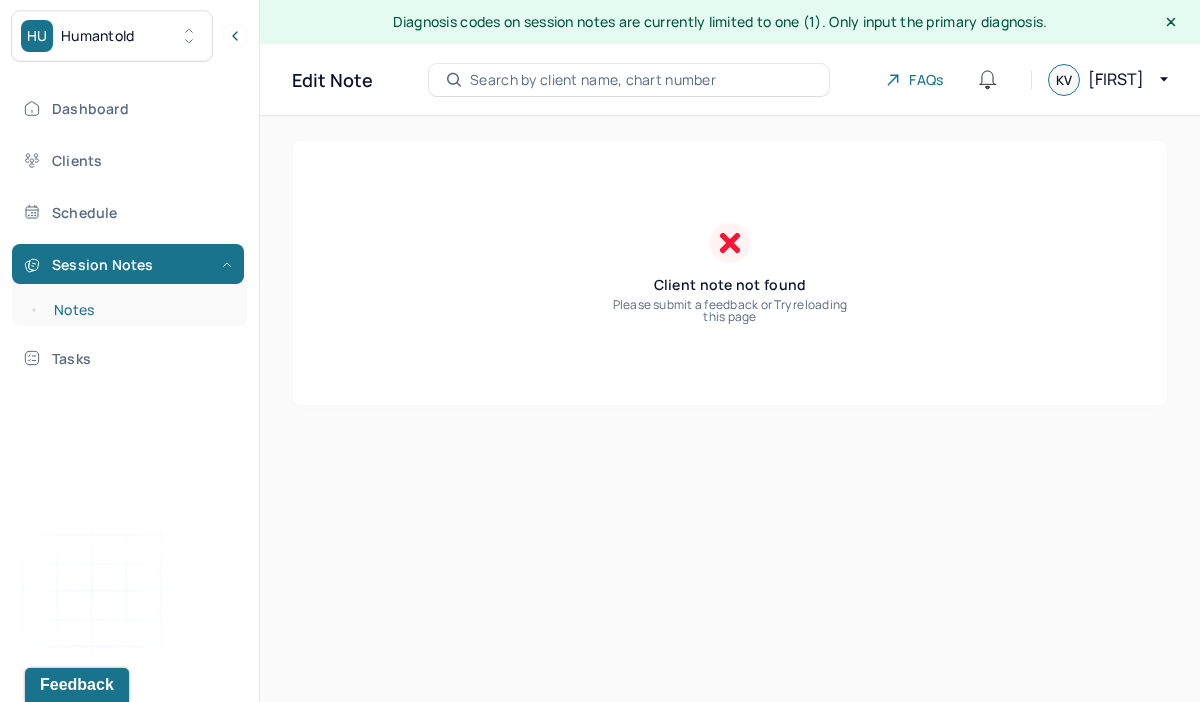 click on "Notes" at bounding box center [139, 310] 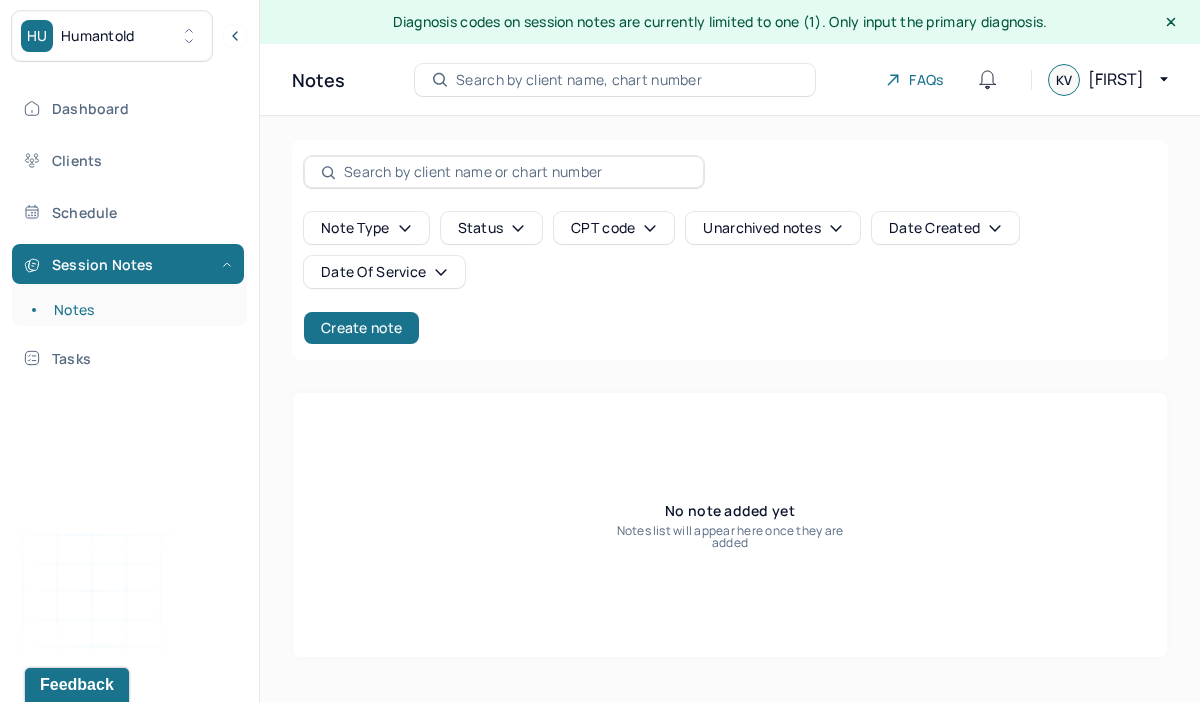 click on "Note type     Status     CPT code     Unarchived notes     Date Created     Date Of Service     Create note" at bounding box center (730, 250) 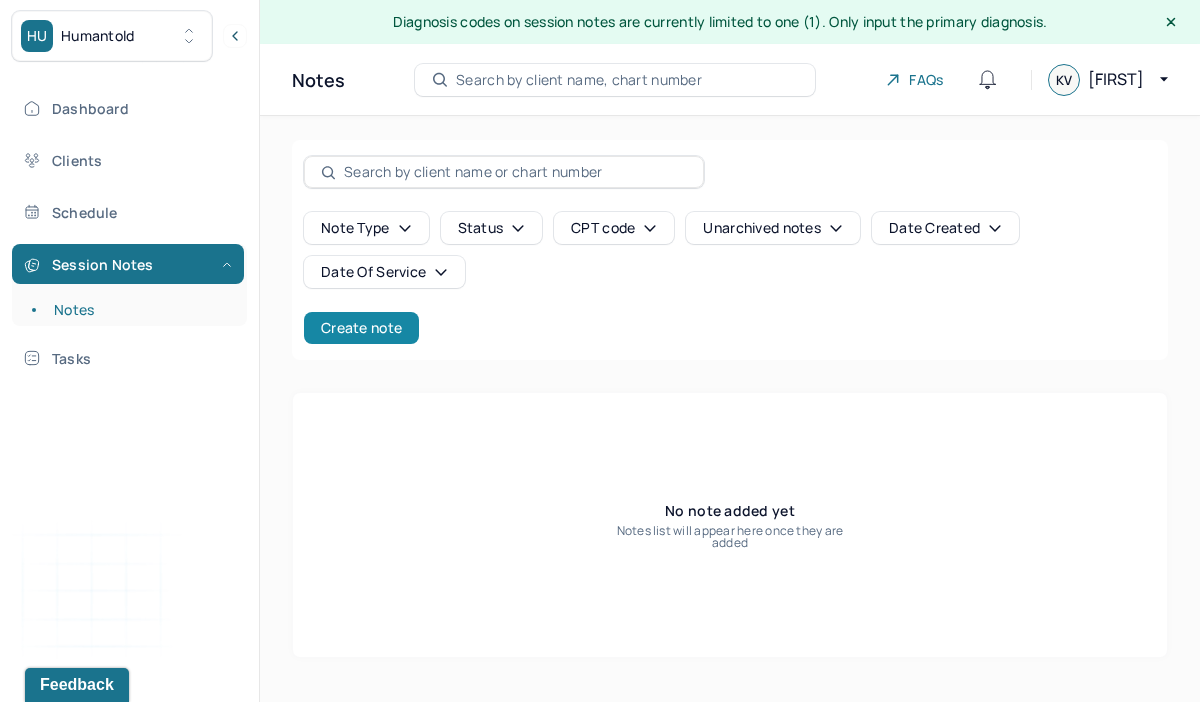 click on "Create note" at bounding box center [361, 328] 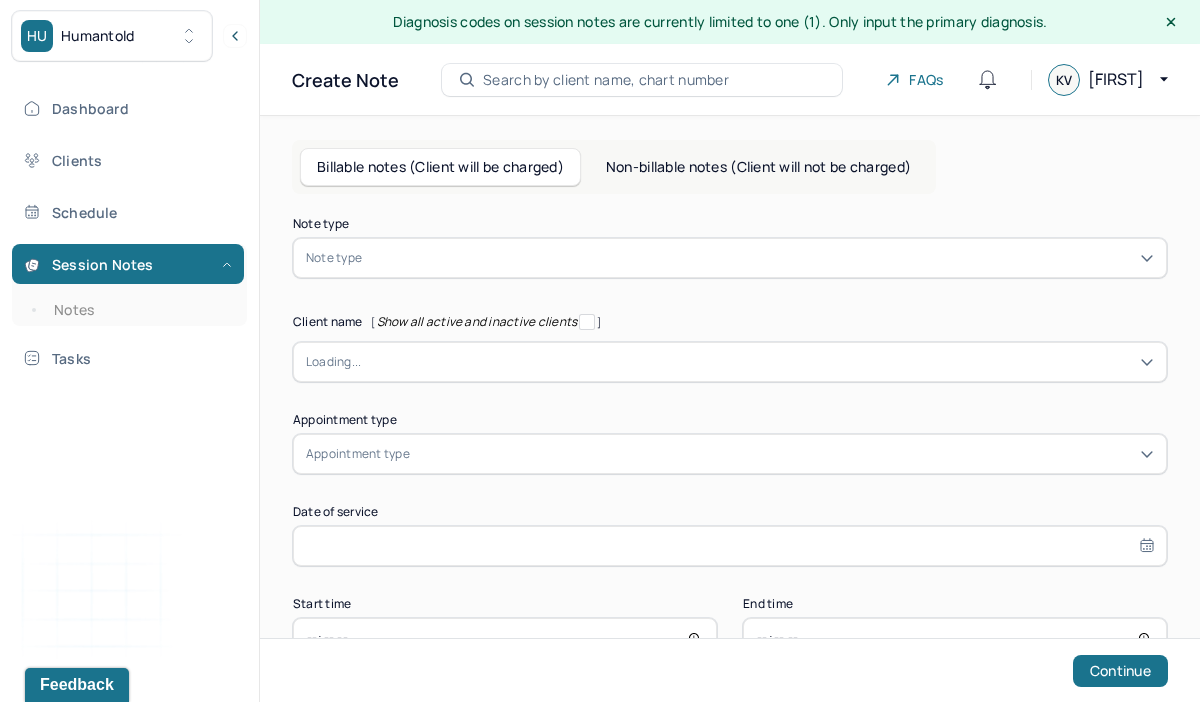 click at bounding box center [760, 258] 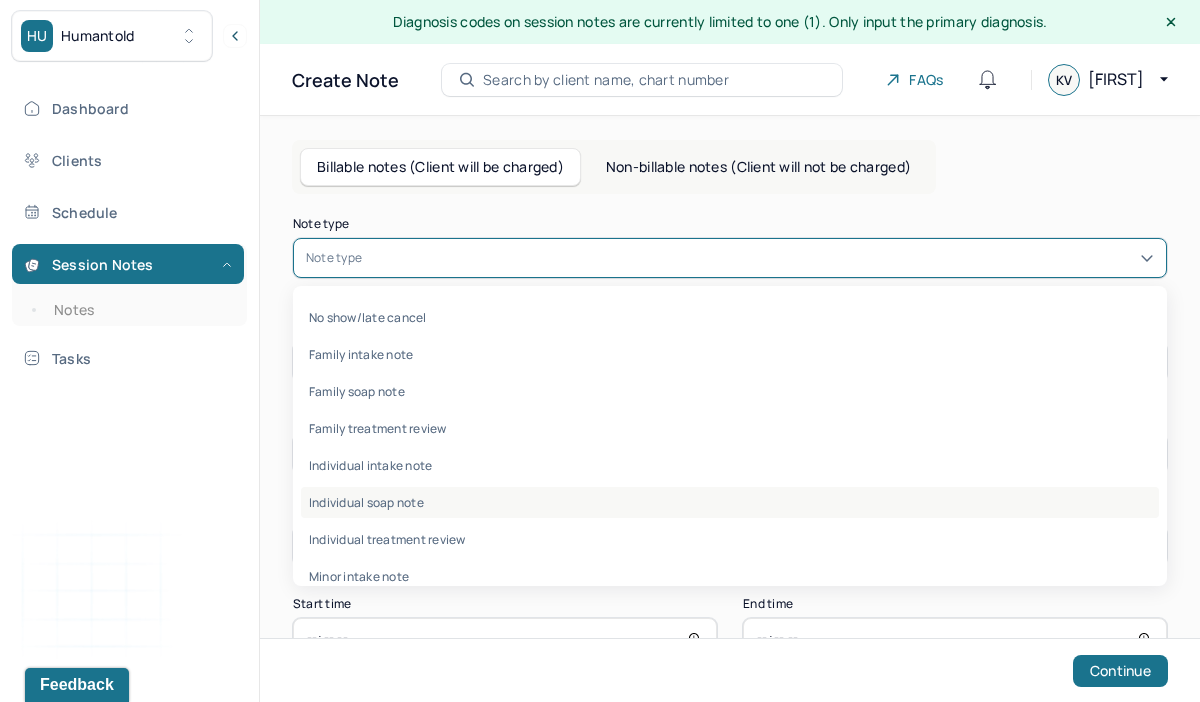 click on "Individual soap note" at bounding box center (730, 502) 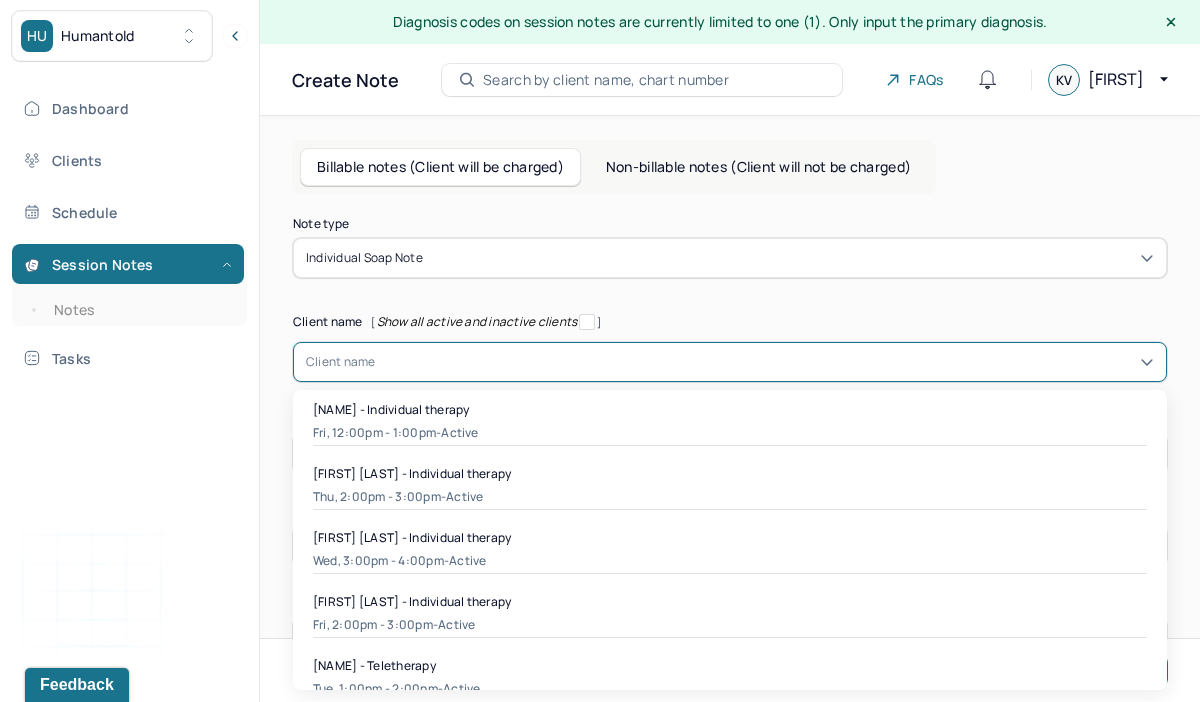 click at bounding box center (765, 362) 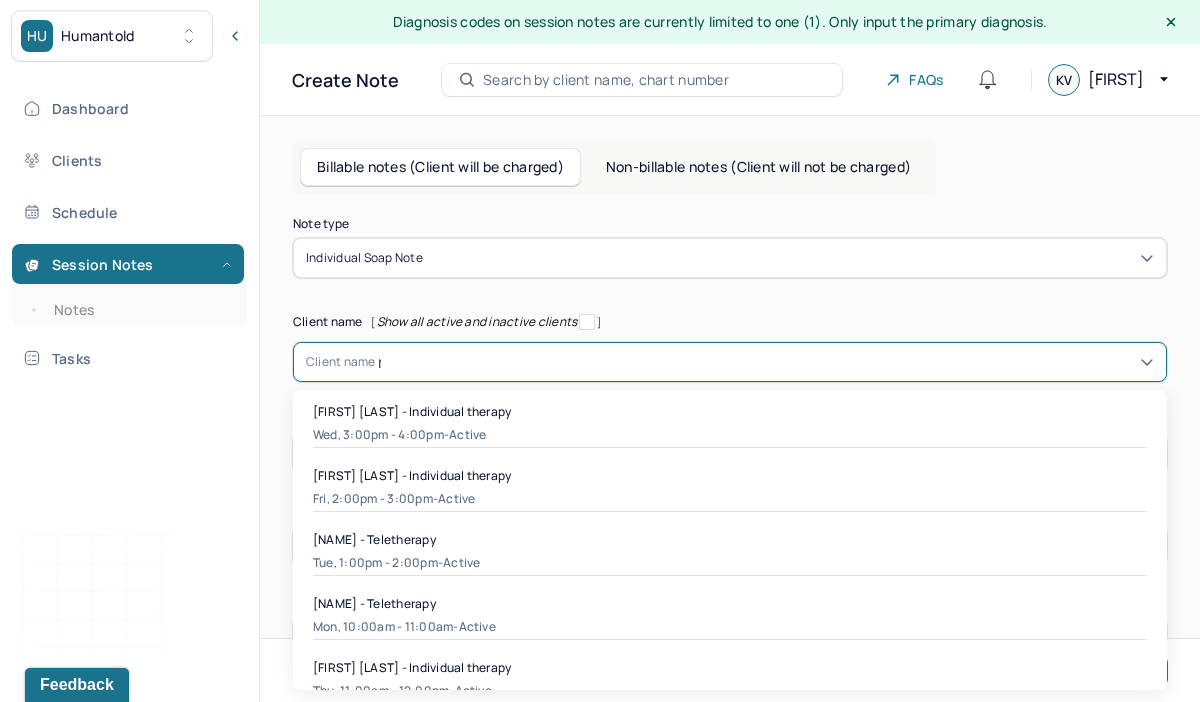 scroll, scrollTop: 0, scrollLeft: 0, axis: both 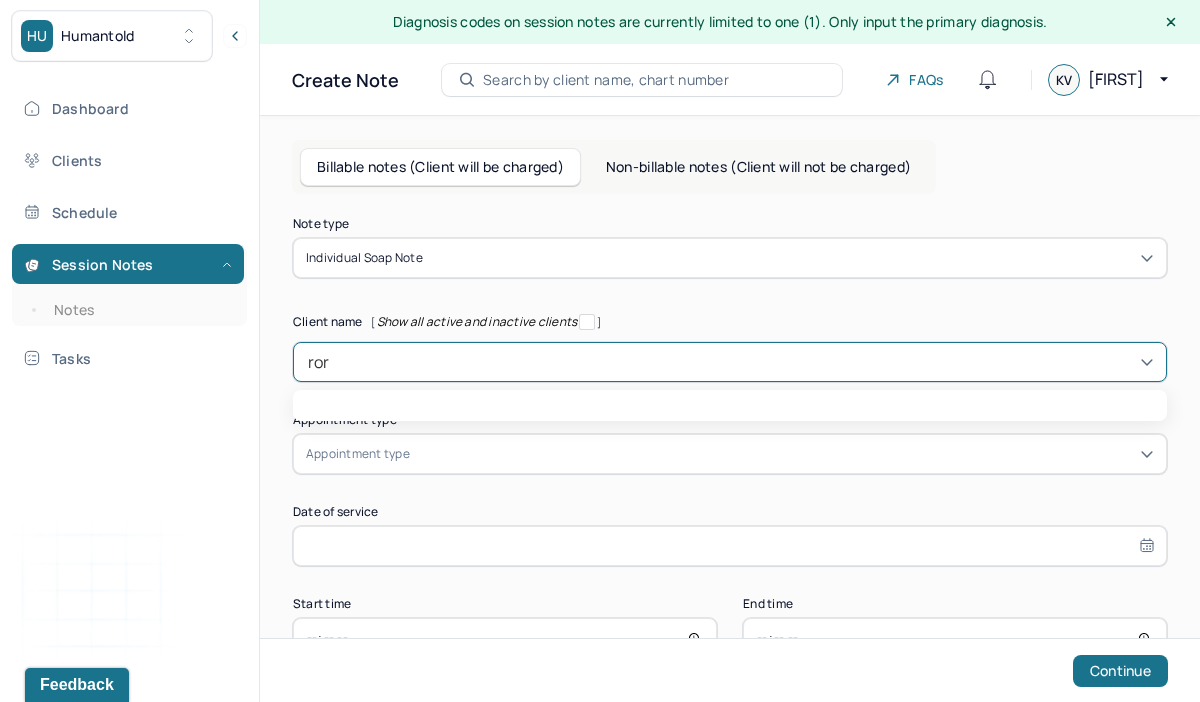 type on "rory" 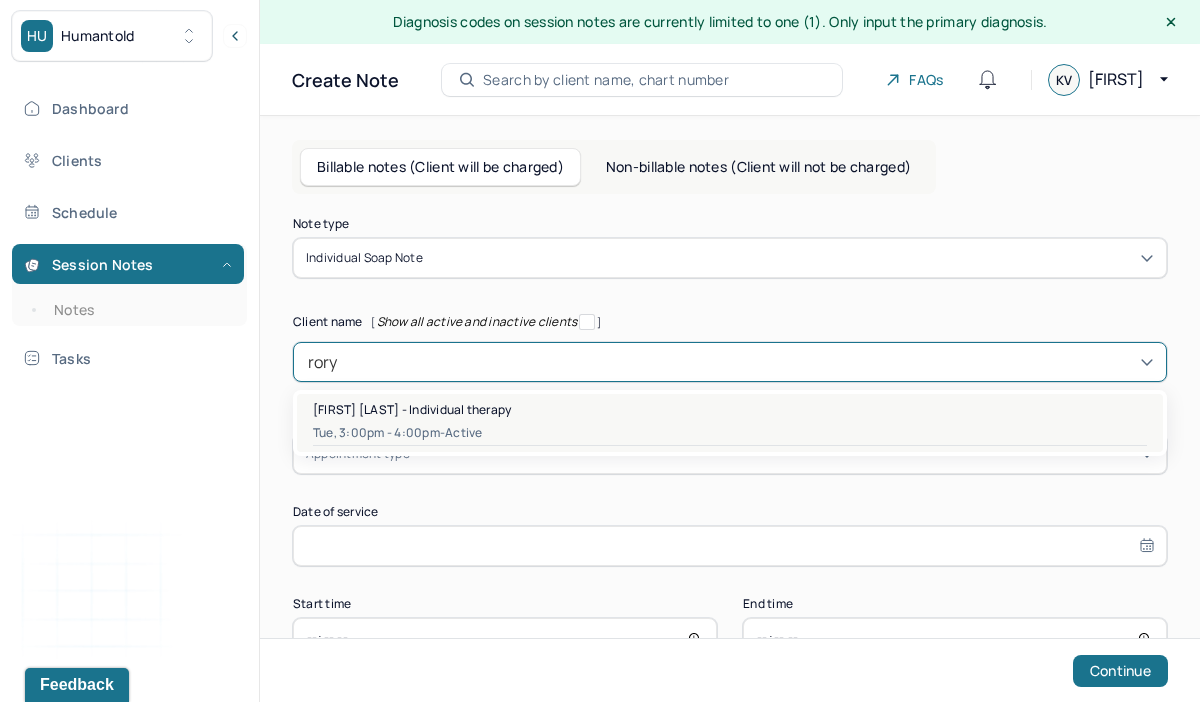 click on "Tue, 3:00pm - 4:00pm  -  active" at bounding box center (730, 433) 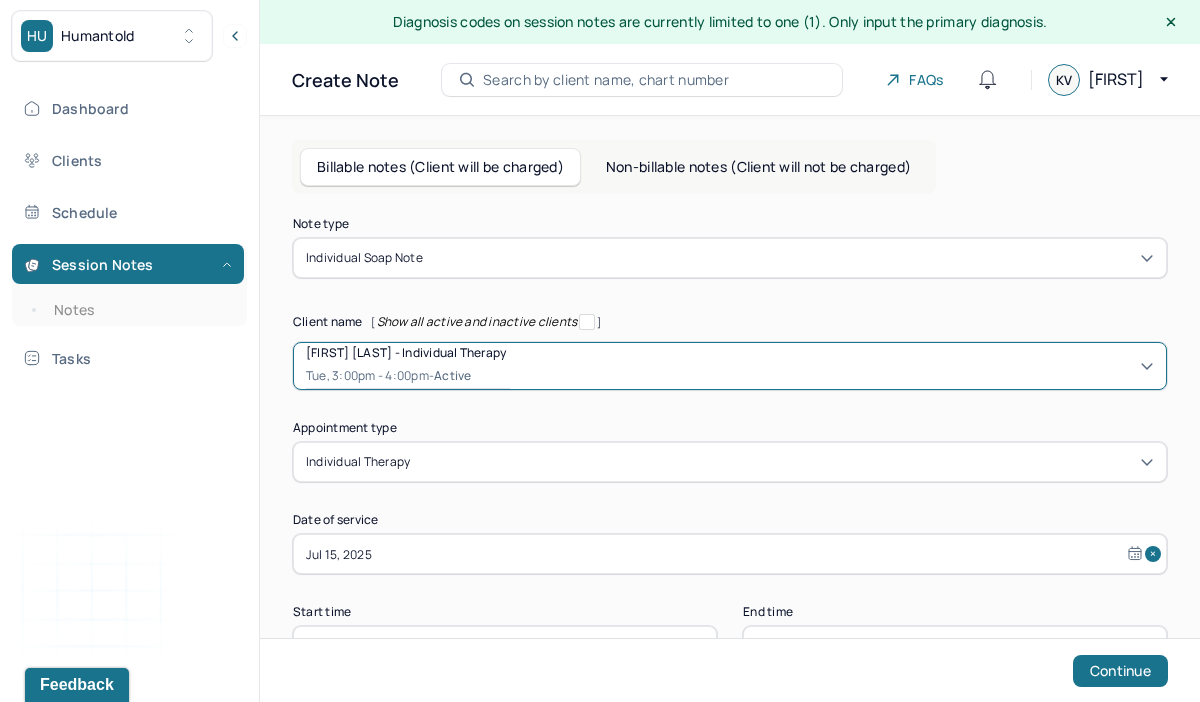 scroll, scrollTop: 69, scrollLeft: 0, axis: vertical 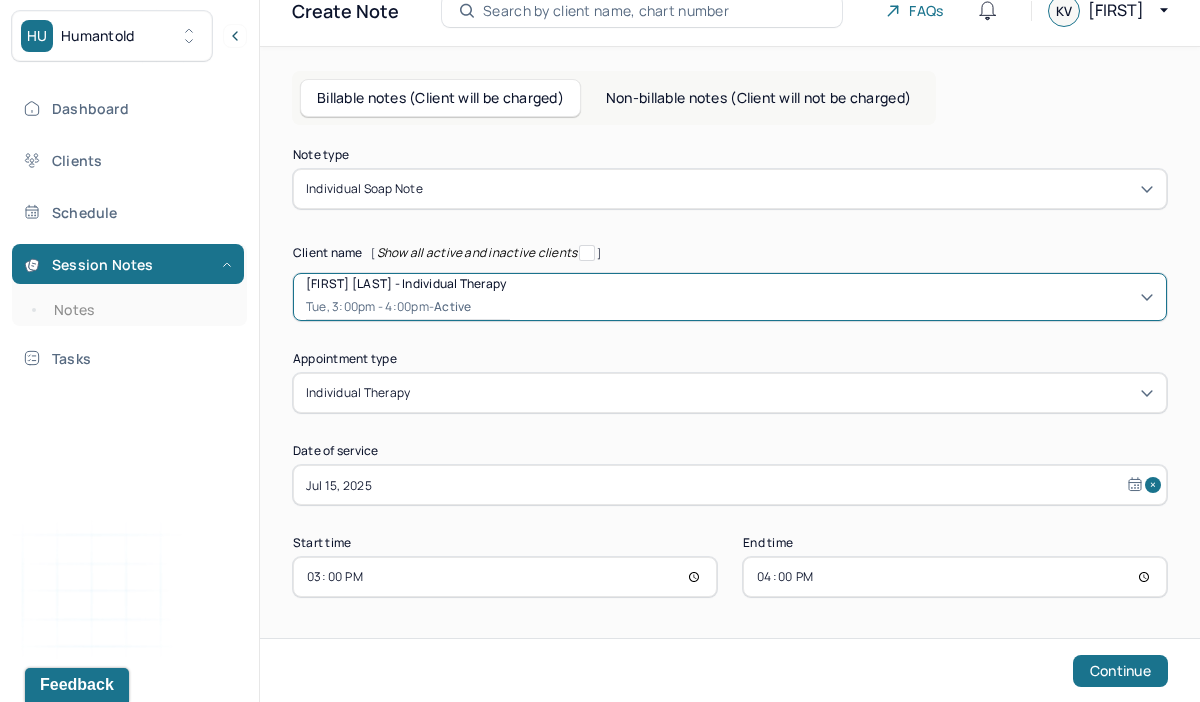 click on "Jul 15, 2025" at bounding box center (730, 485) 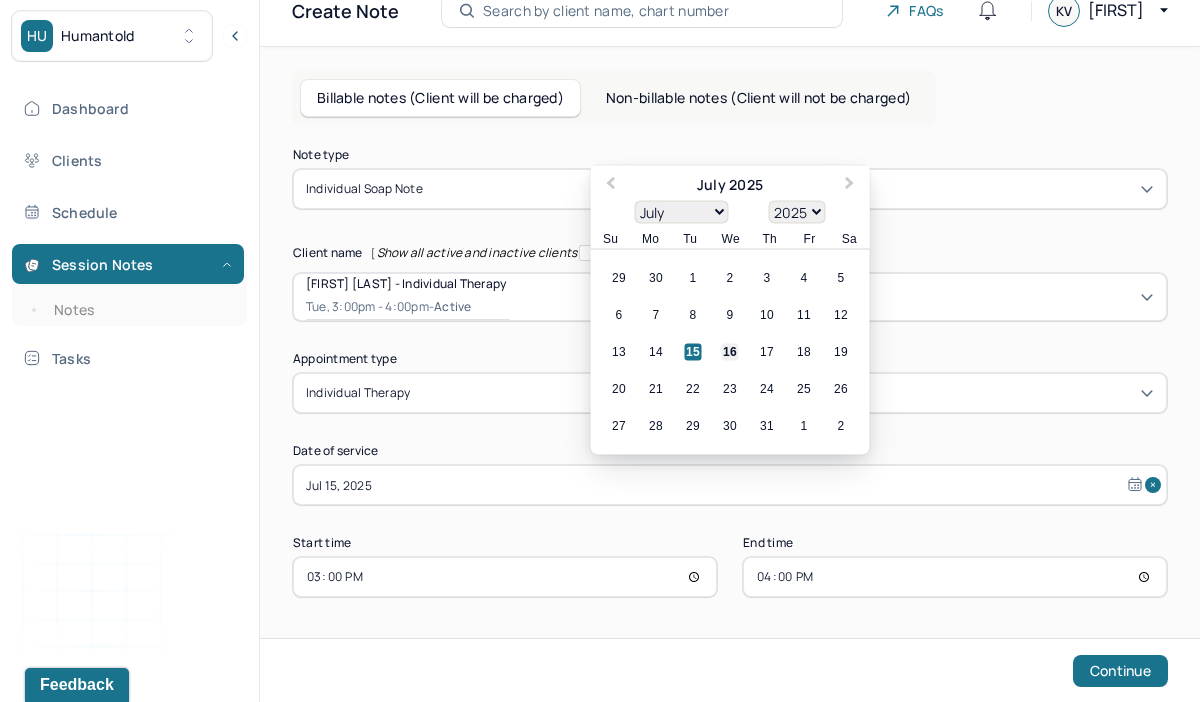 click on "16" at bounding box center [730, 352] 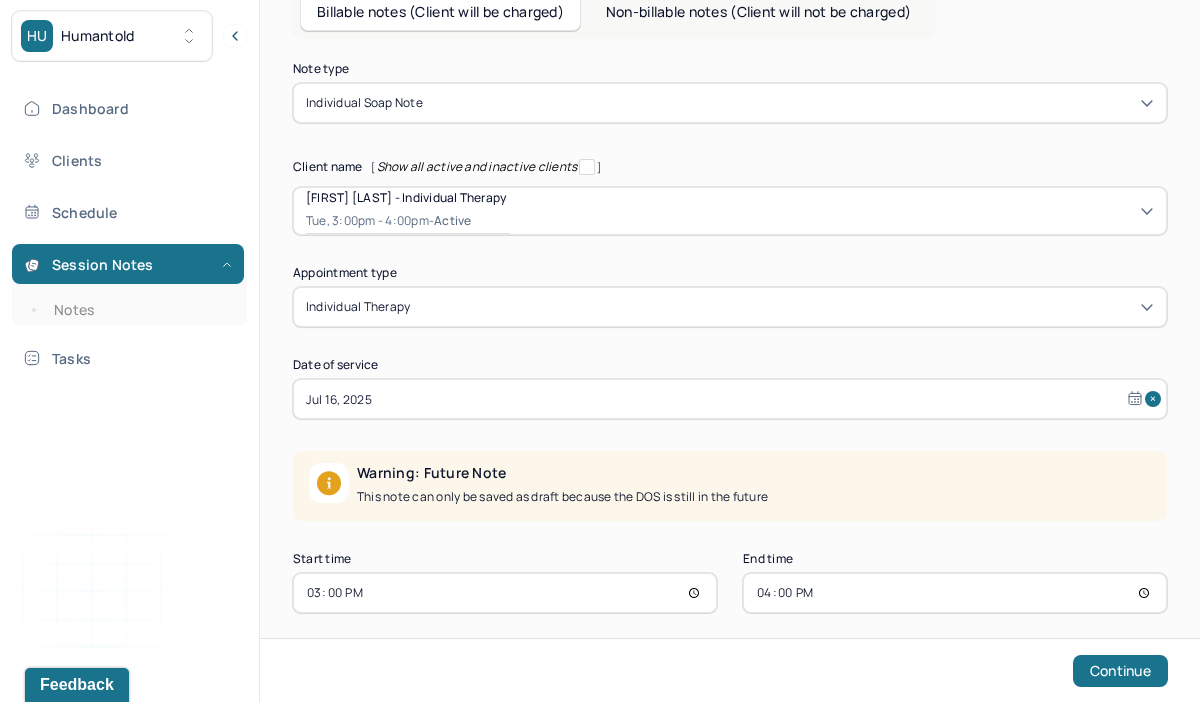 scroll, scrollTop: 171, scrollLeft: 0, axis: vertical 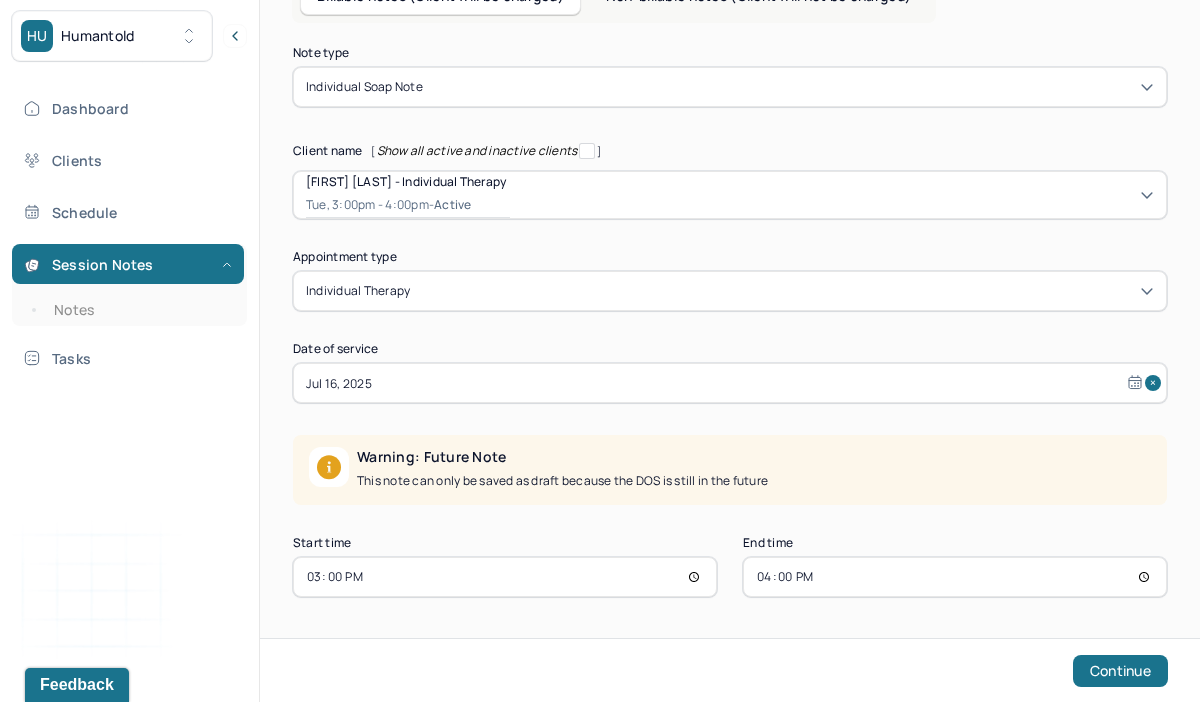 click on "15:00" at bounding box center [505, 577] 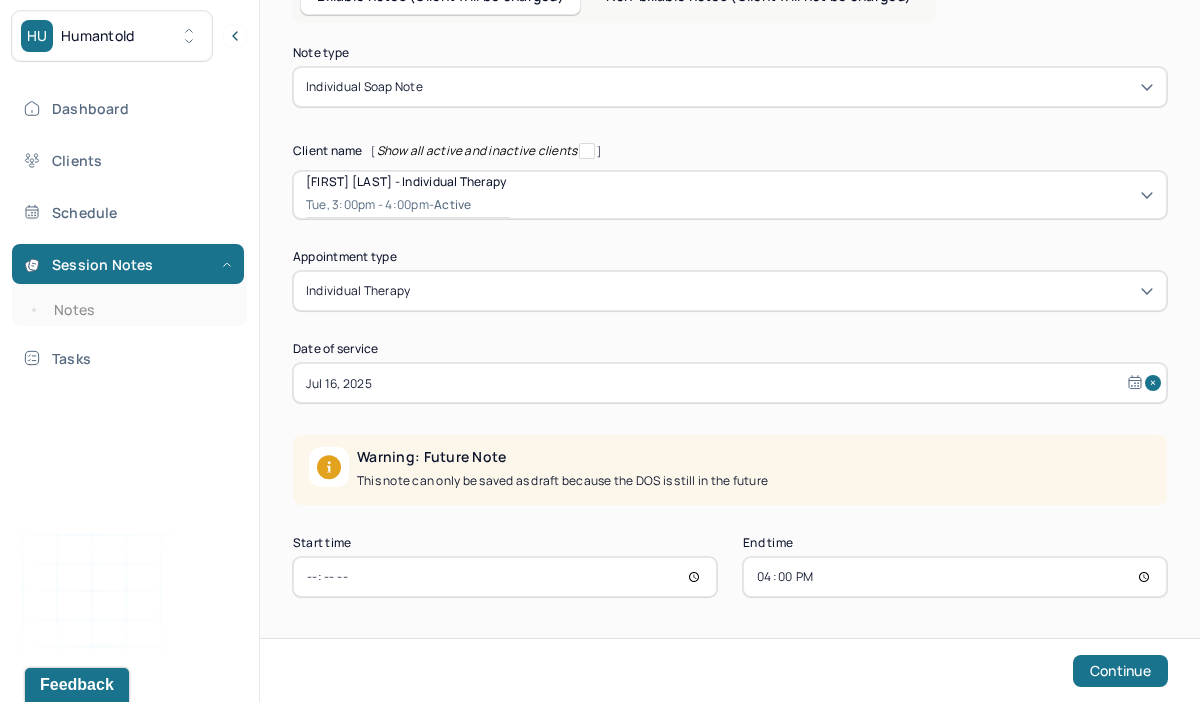 scroll, scrollTop: 124, scrollLeft: 0, axis: vertical 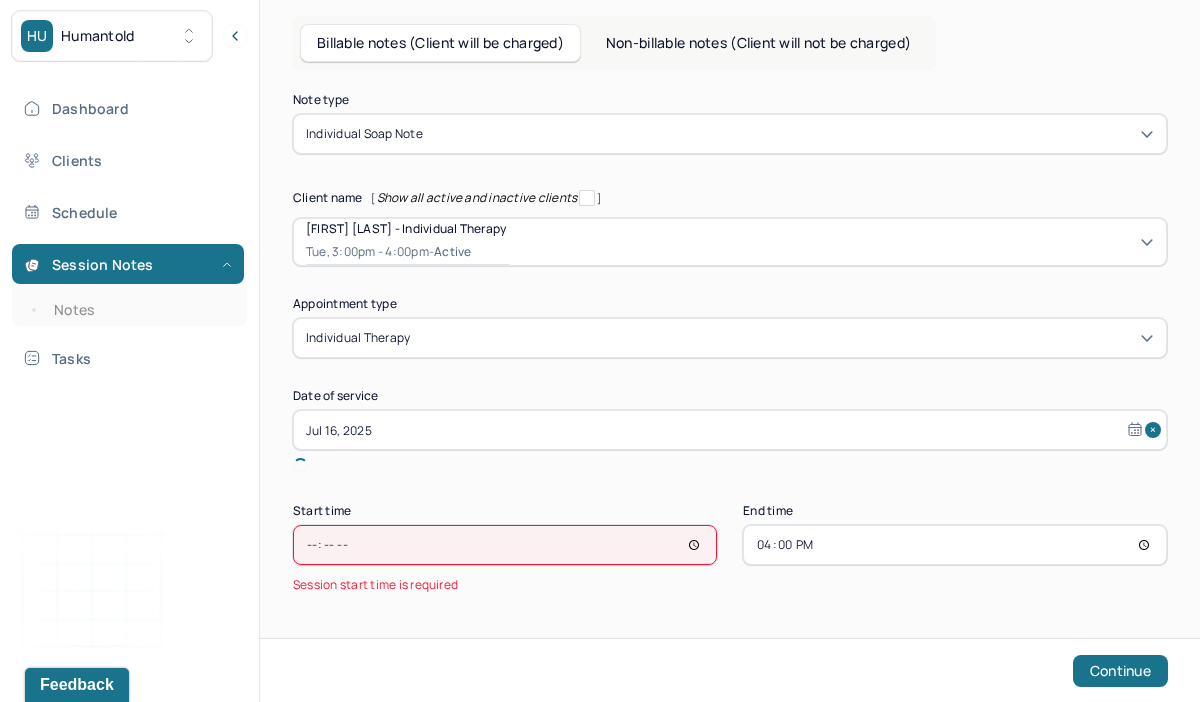 type on "14:00" 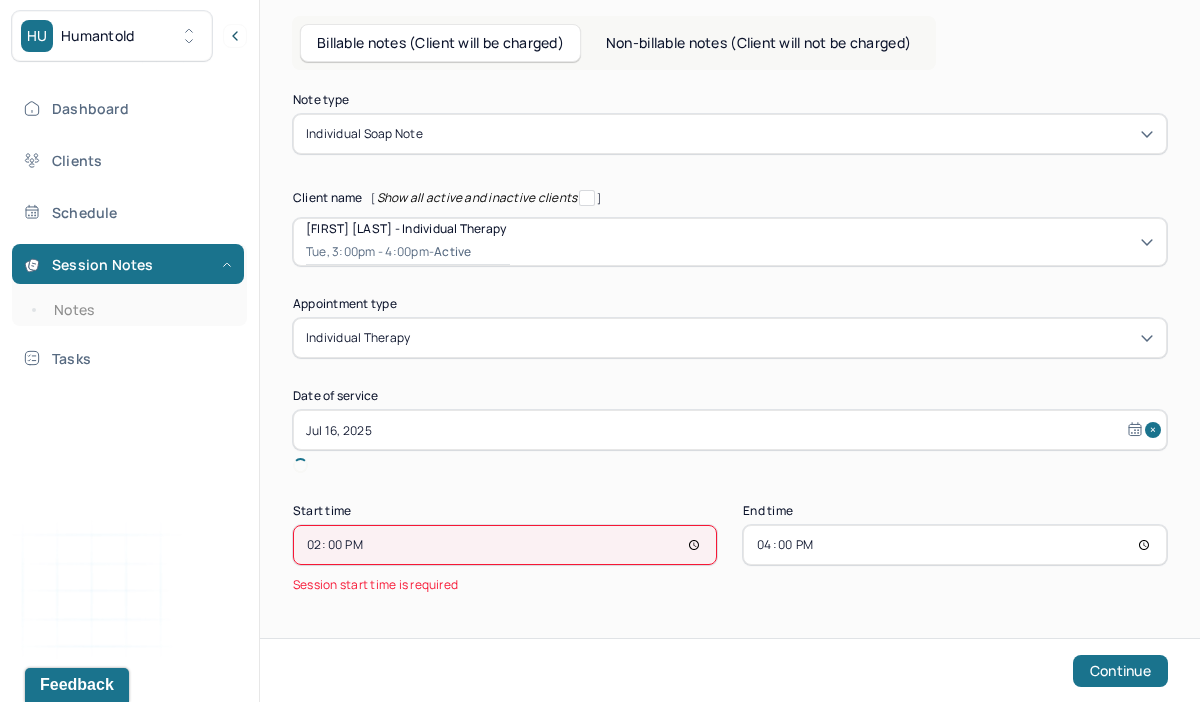 scroll, scrollTop: 69, scrollLeft: 0, axis: vertical 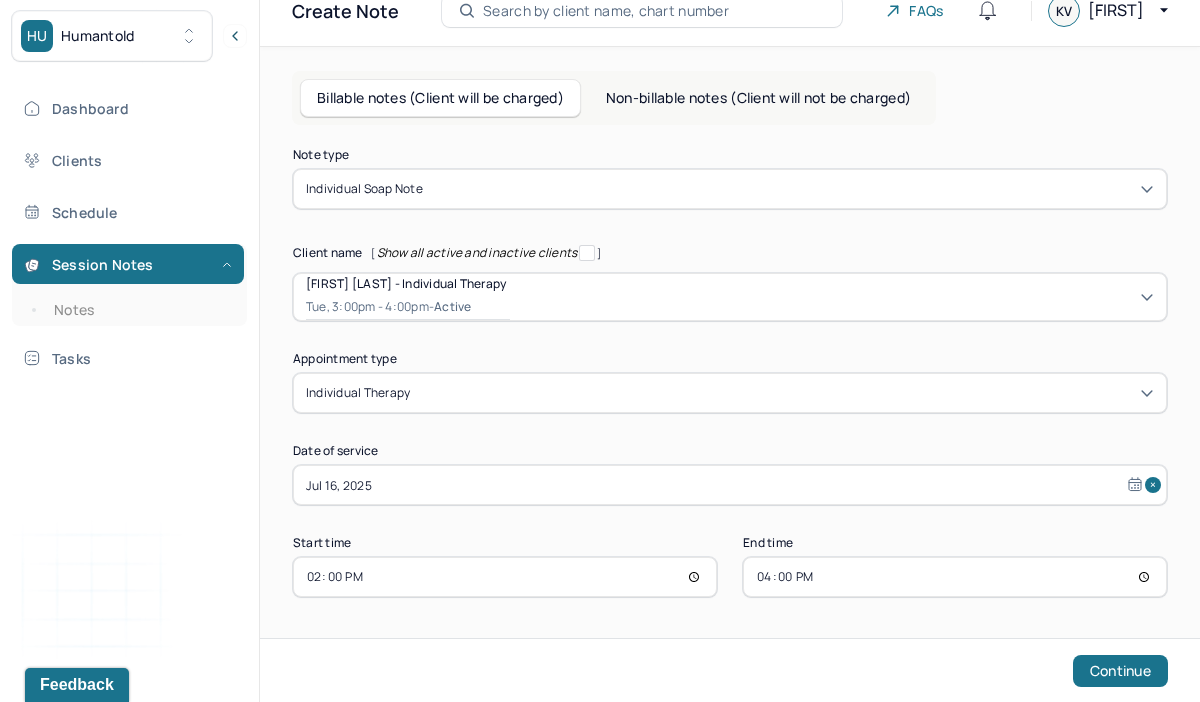 click on "16:00" at bounding box center [955, 577] 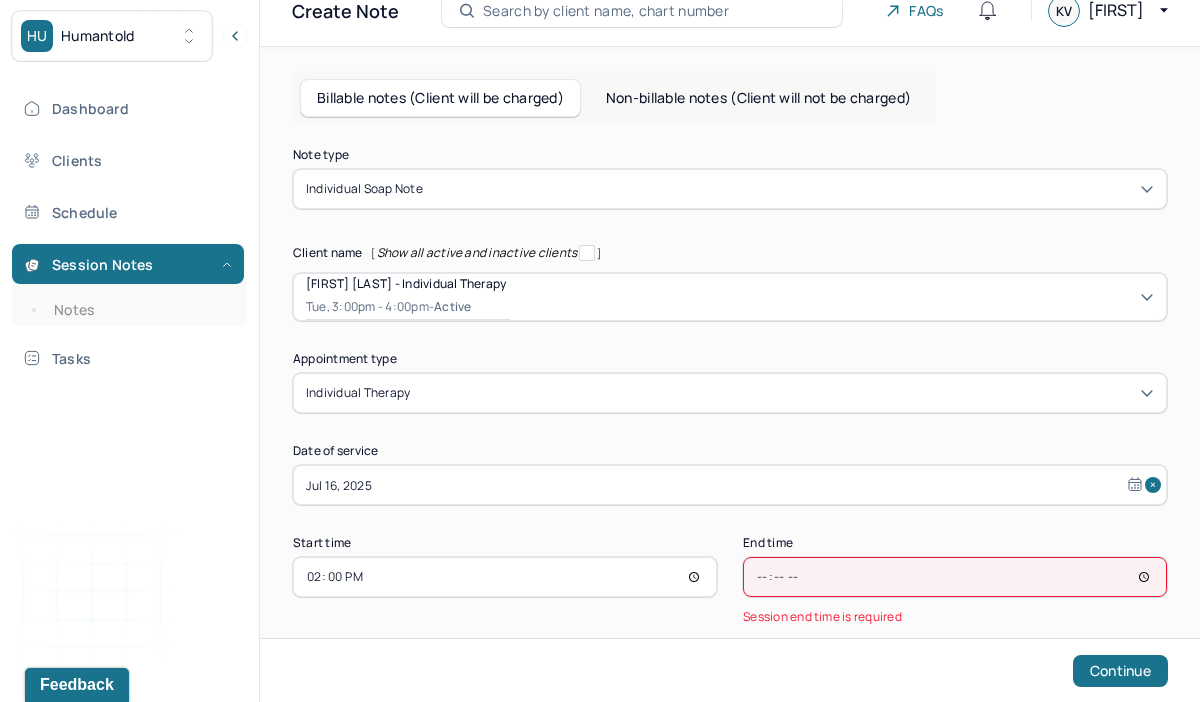 type on "15:00" 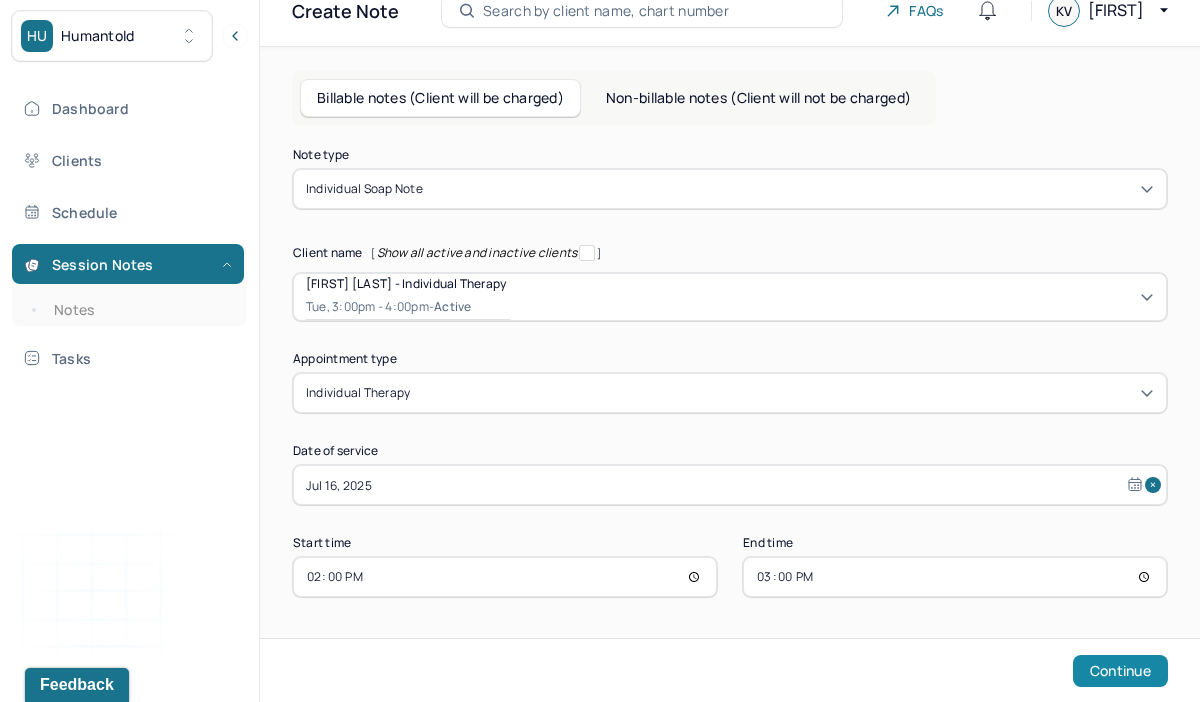 click on "Continue" at bounding box center (1120, 671) 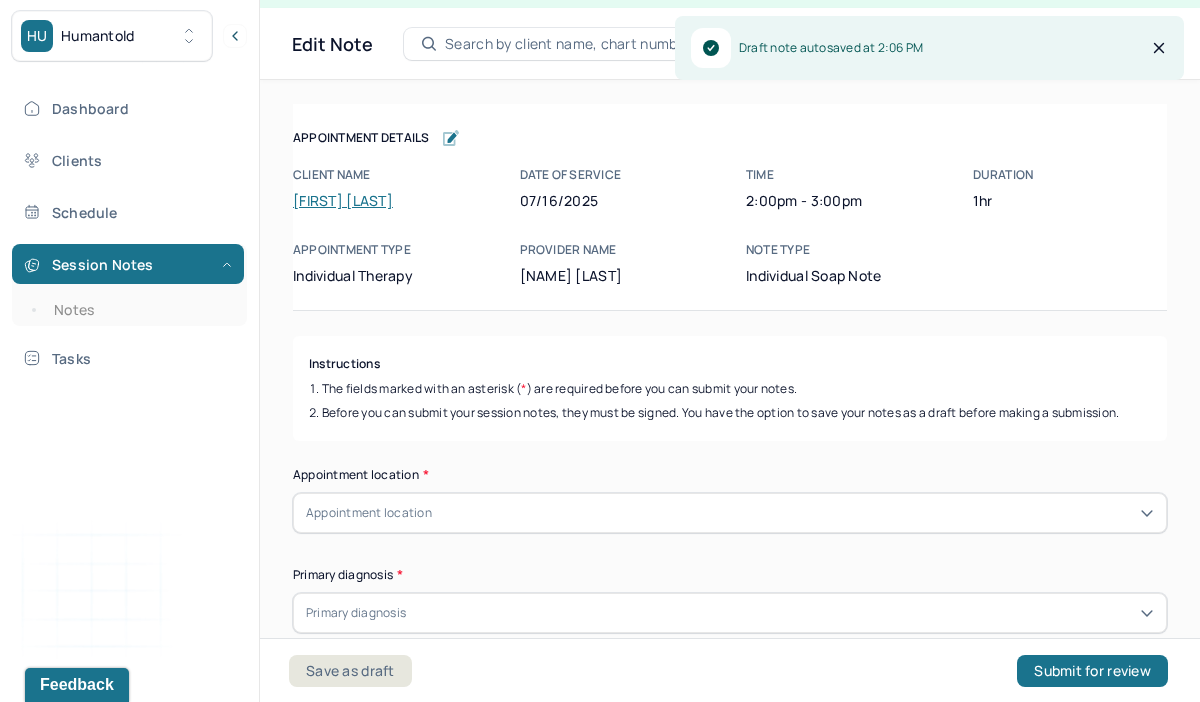 scroll, scrollTop: 36, scrollLeft: 0, axis: vertical 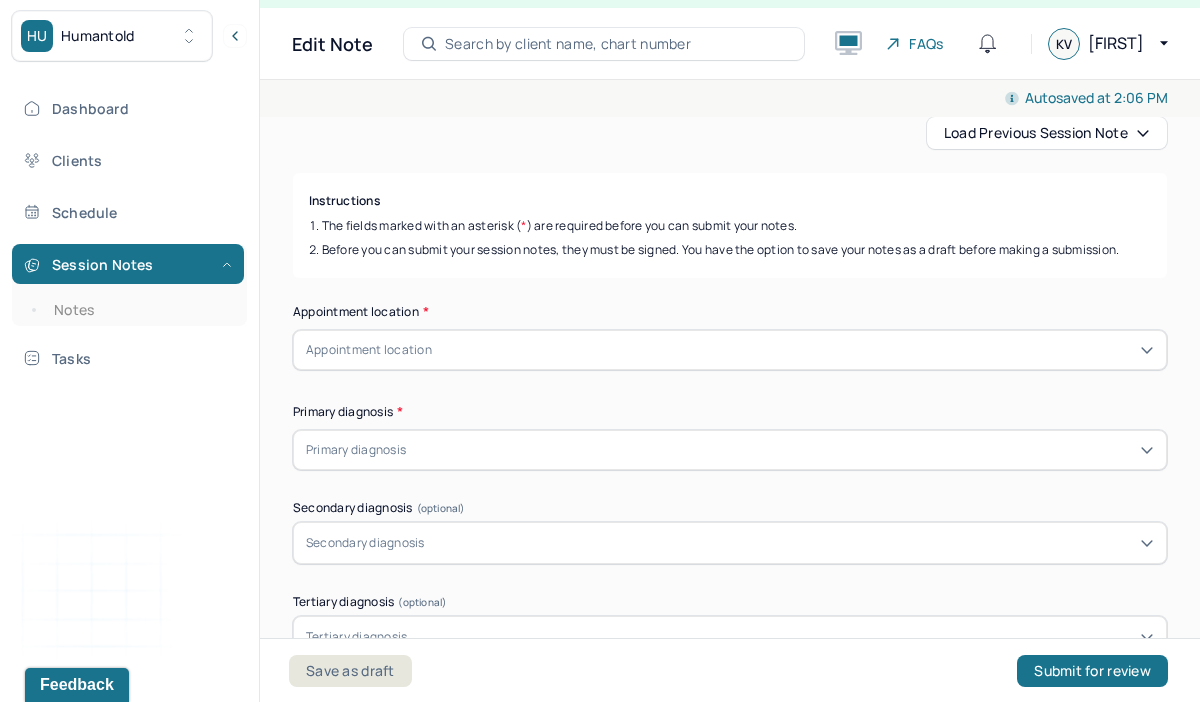 click on "Autosaved at 2:06 PM" at bounding box center [730, 98] 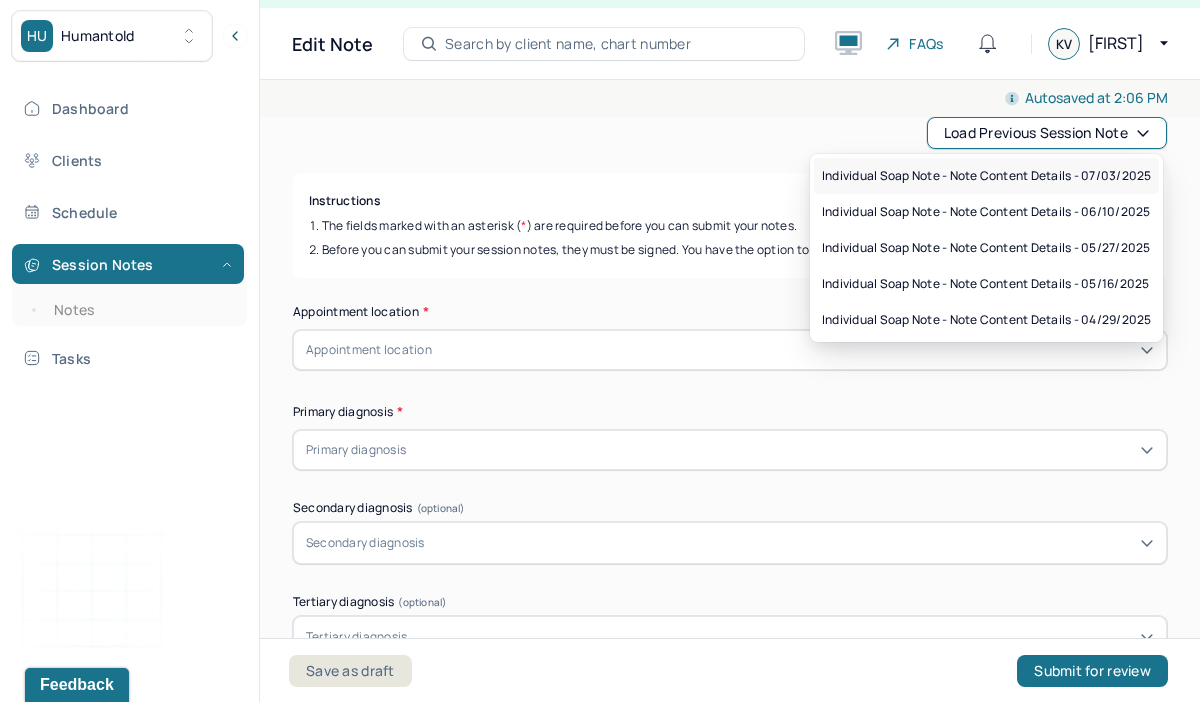 click on "Individual soap note   - Note content Details -   07/03/2025" at bounding box center [986, 176] 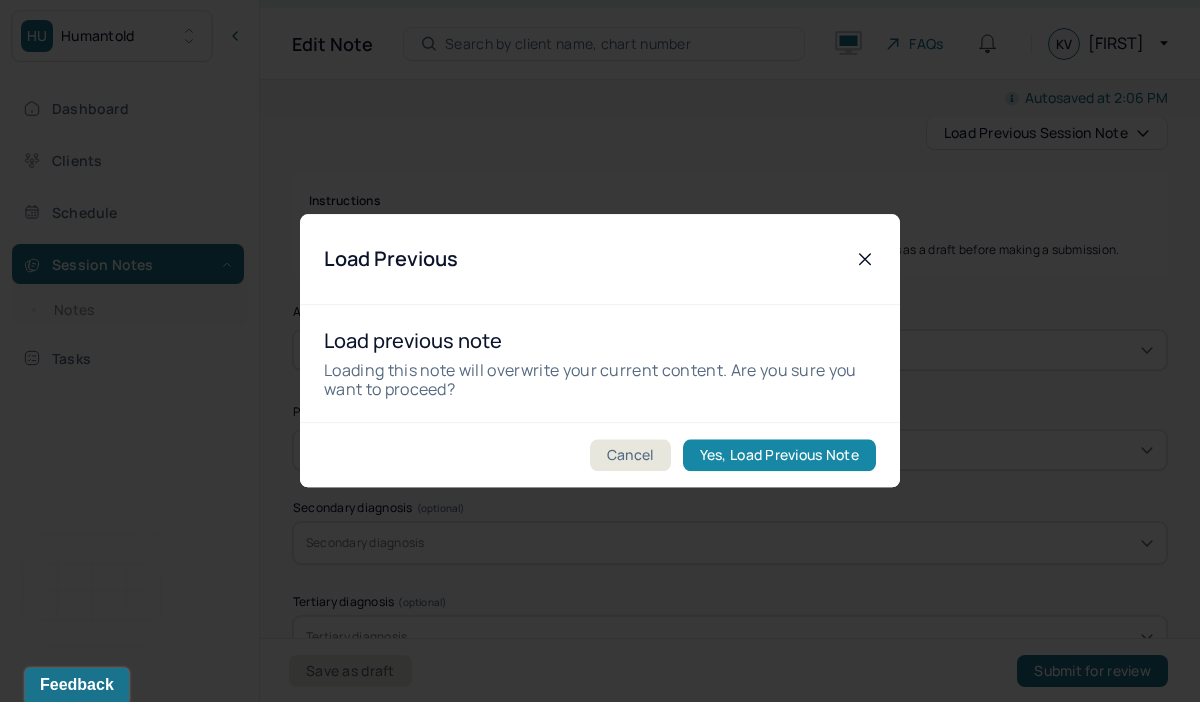 click on "Yes, Load Previous Note" at bounding box center [779, 456] 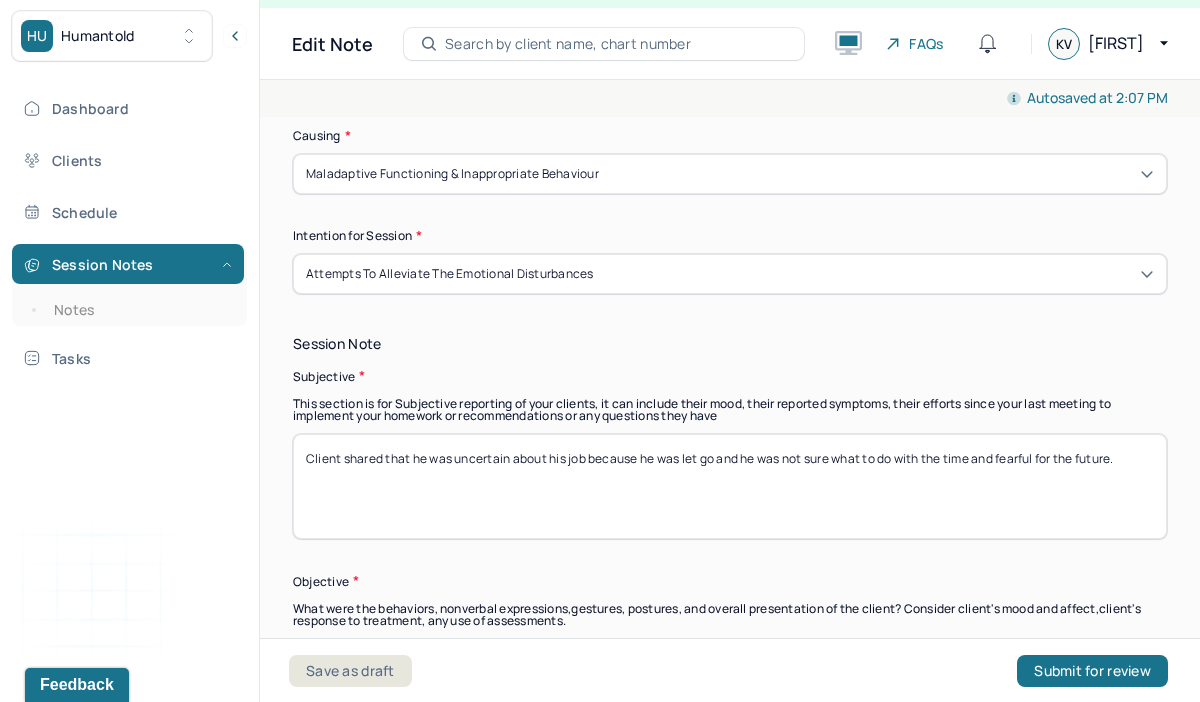 scroll, scrollTop: 1232, scrollLeft: 0, axis: vertical 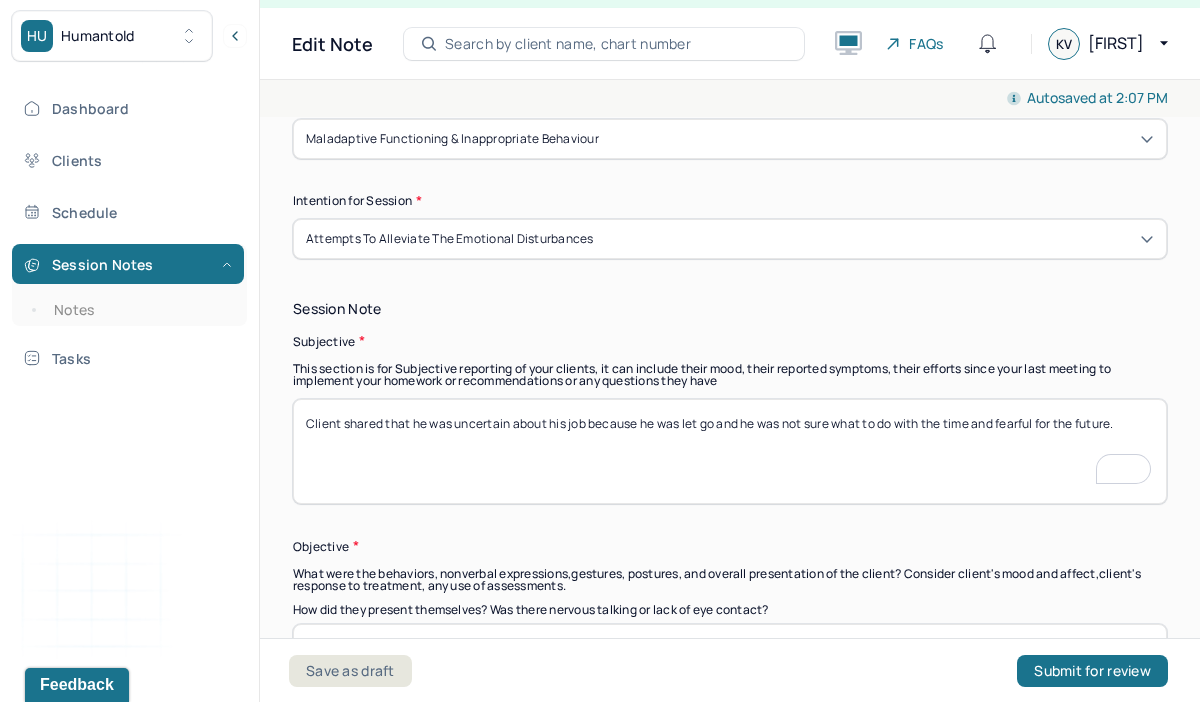drag, startPoint x: 1148, startPoint y: 418, endPoint x: 302, endPoint y: 365, distance: 847.65857 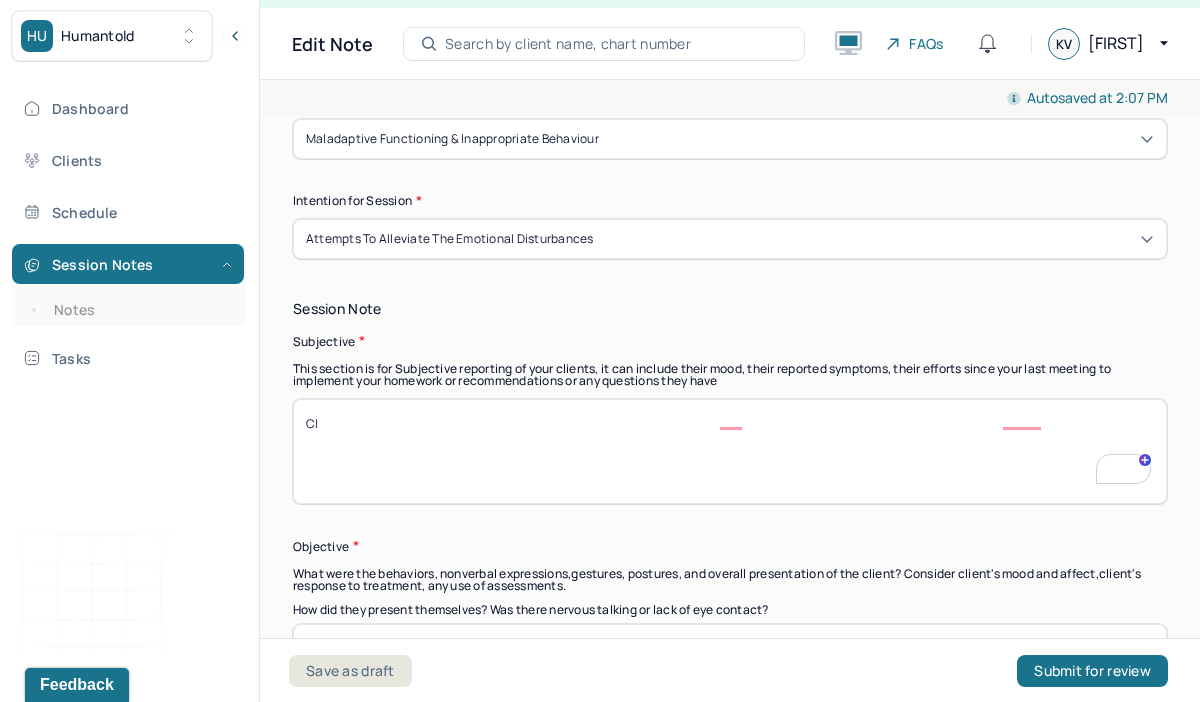 scroll, scrollTop: 1232, scrollLeft: 0, axis: vertical 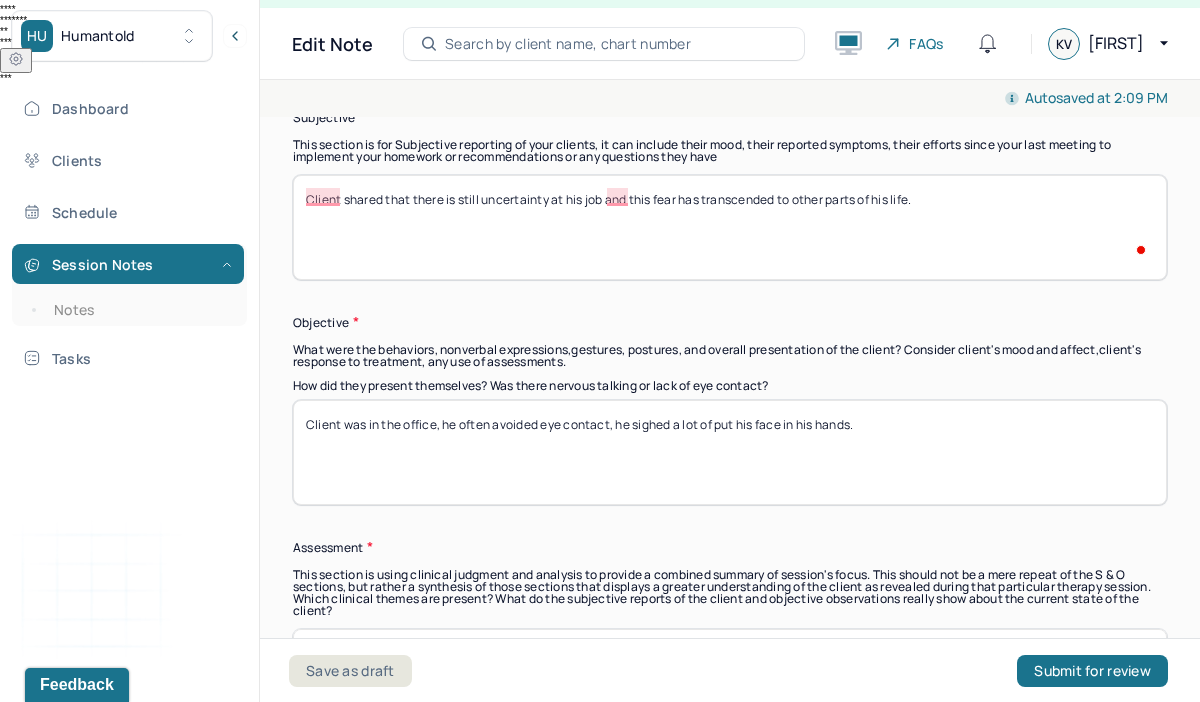 type on "Client shared that there is still uncertainty at his job and this fear has transcended to other parts of his life." 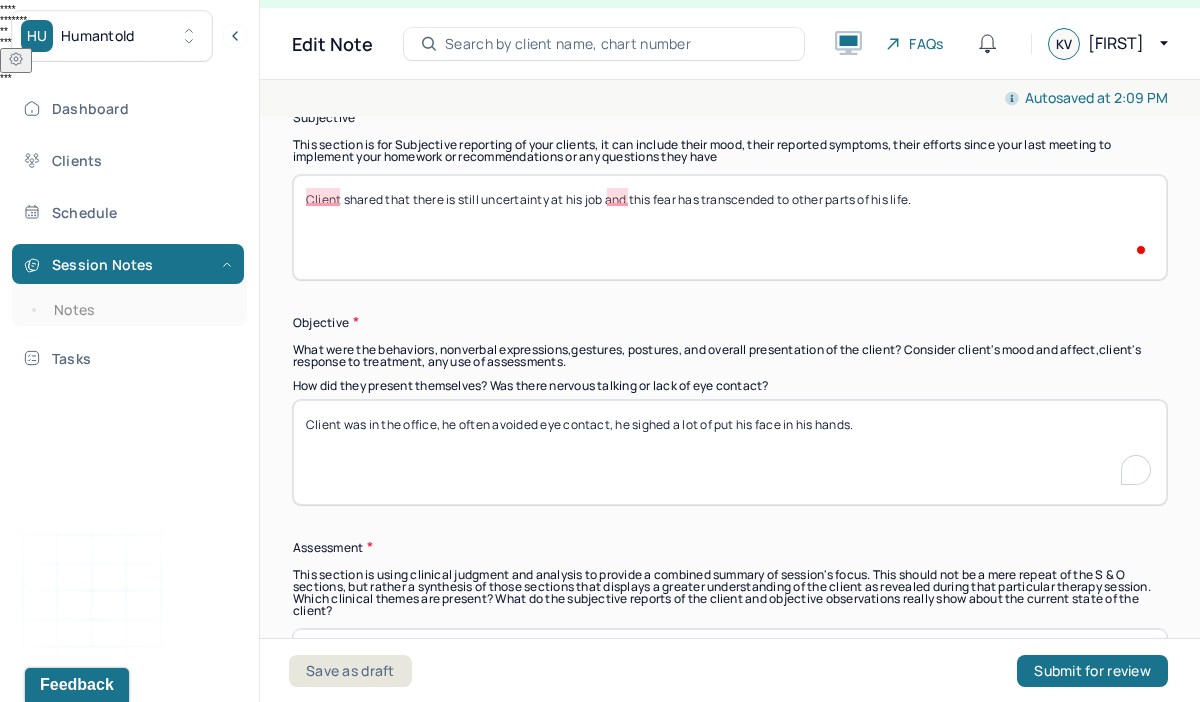 click on "Client was in the office, he often avoided eye contact, he sighed a lot of put his face in his hands." at bounding box center [730, 452] 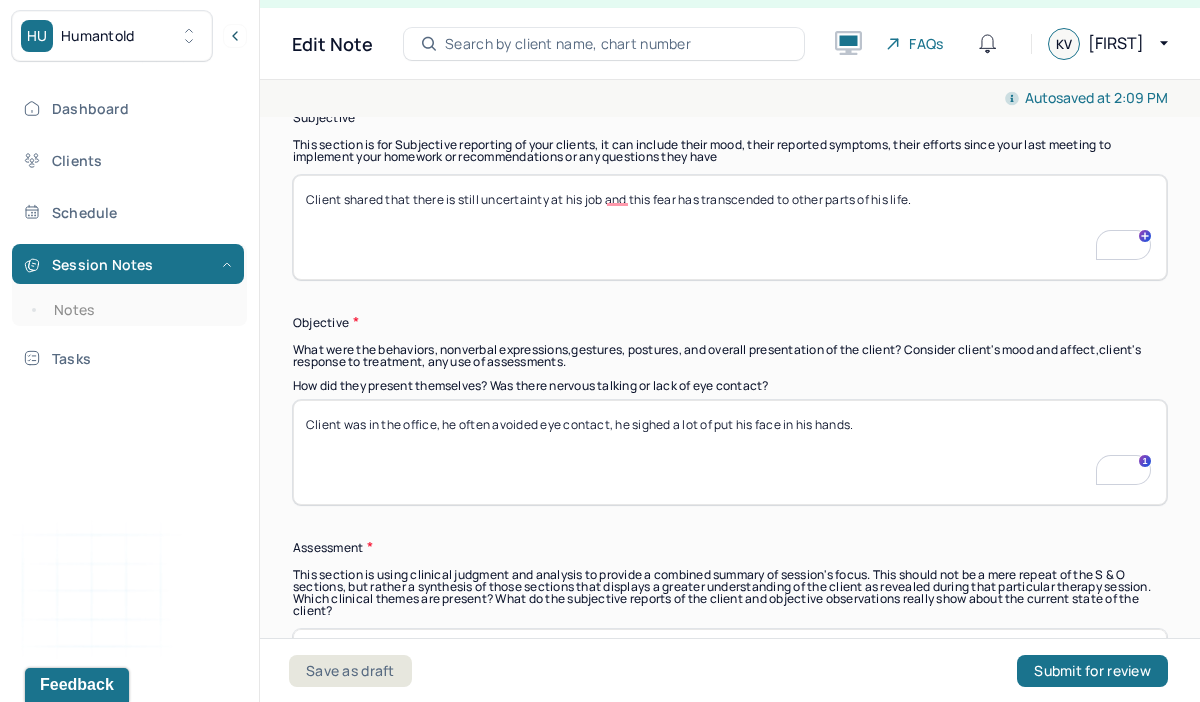 scroll, scrollTop: 1590, scrollLeft: 0, axis: vertical 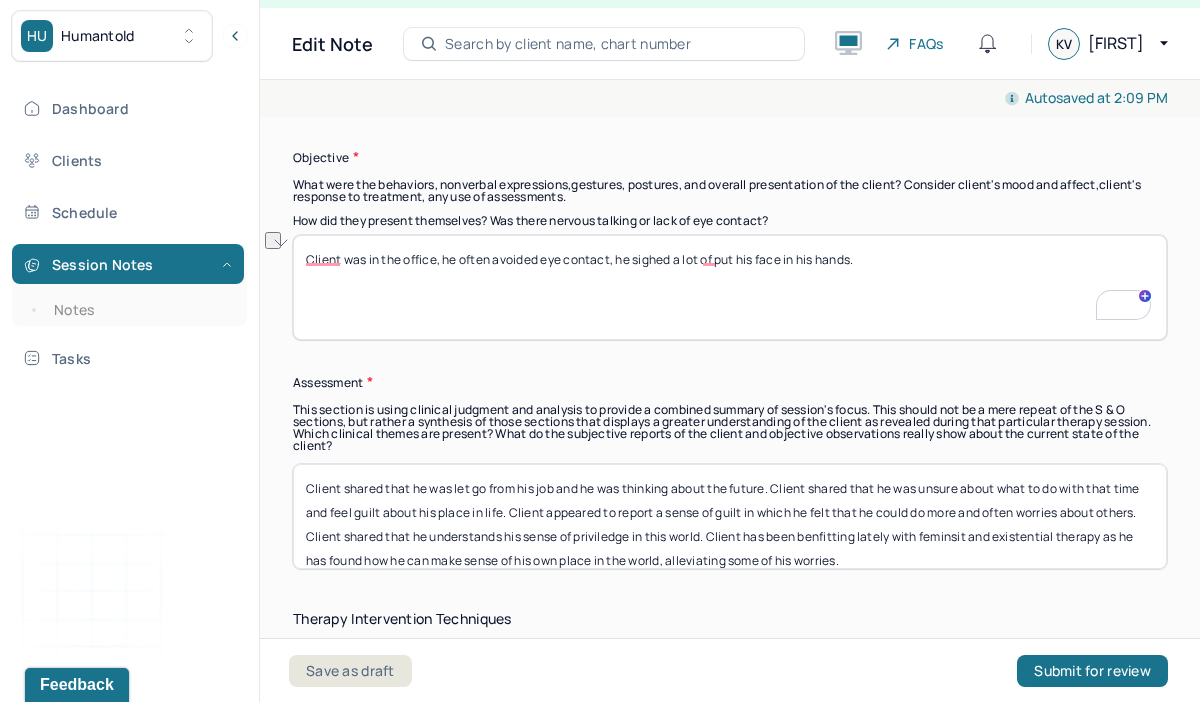 drag, startPoint x: 436, startPoint y: 260, endPoint x: 379, endPoint y: 254, distance: 57.31492 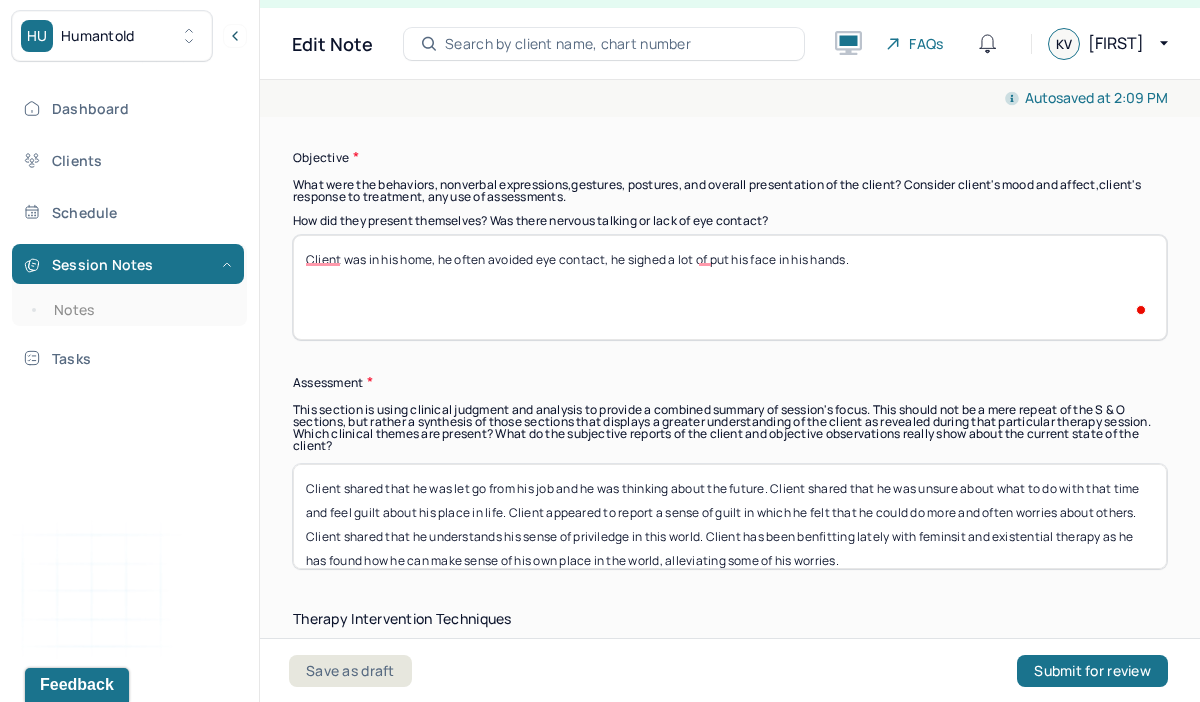 scroll, scrollTop: 1742, scrollLeft: 0, axis: vertical 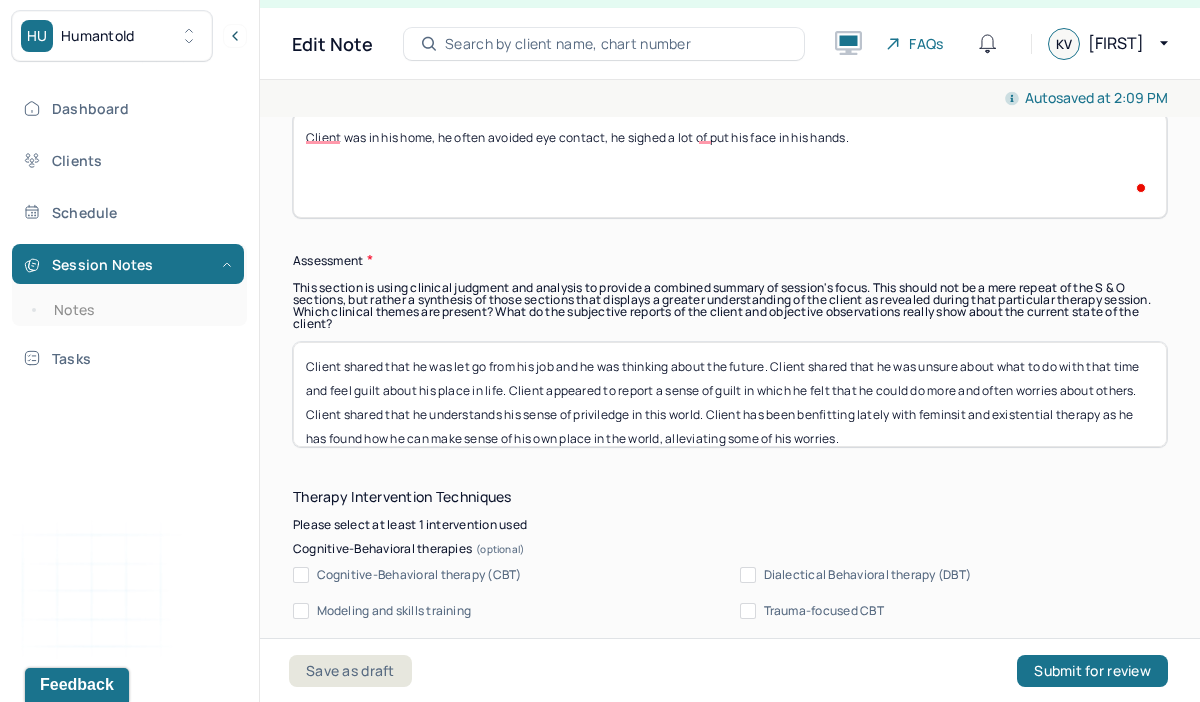 type on "Client was in his home, he often avoided eye contact, he sighed a lot of put his face in his hands." 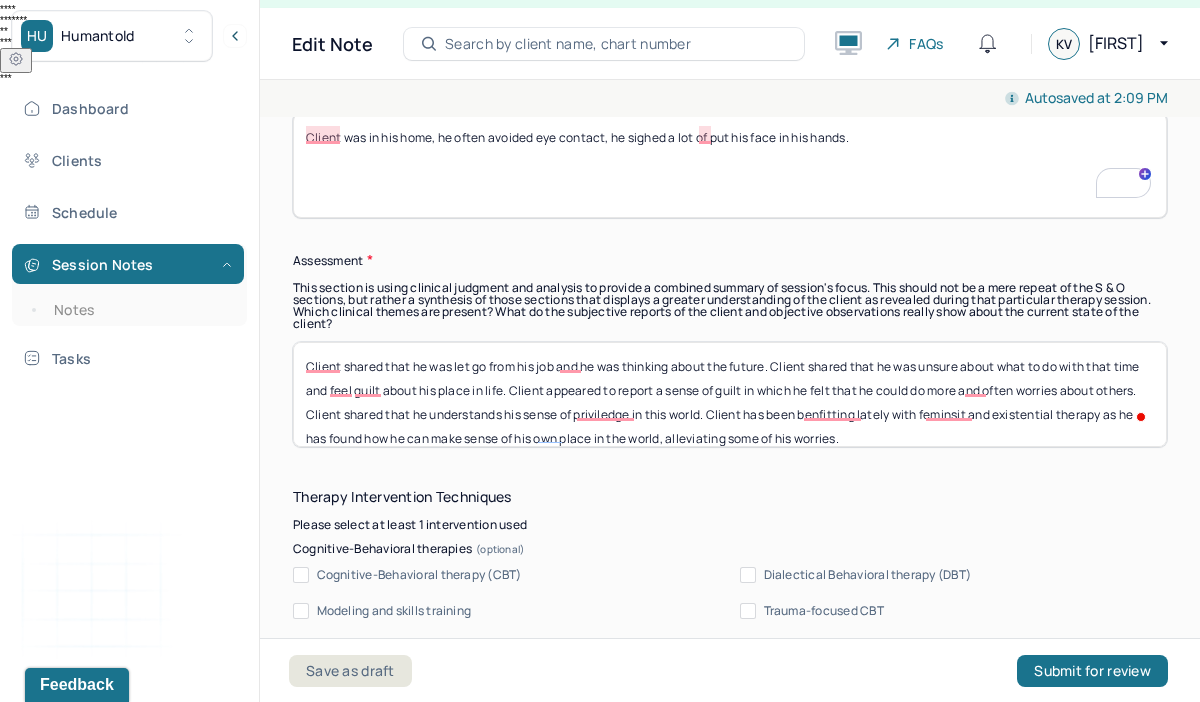 drag, startPoint x: 873, startPoint y: 429, endPoint x: 322, endPoint y: 346, distance: 557.2163 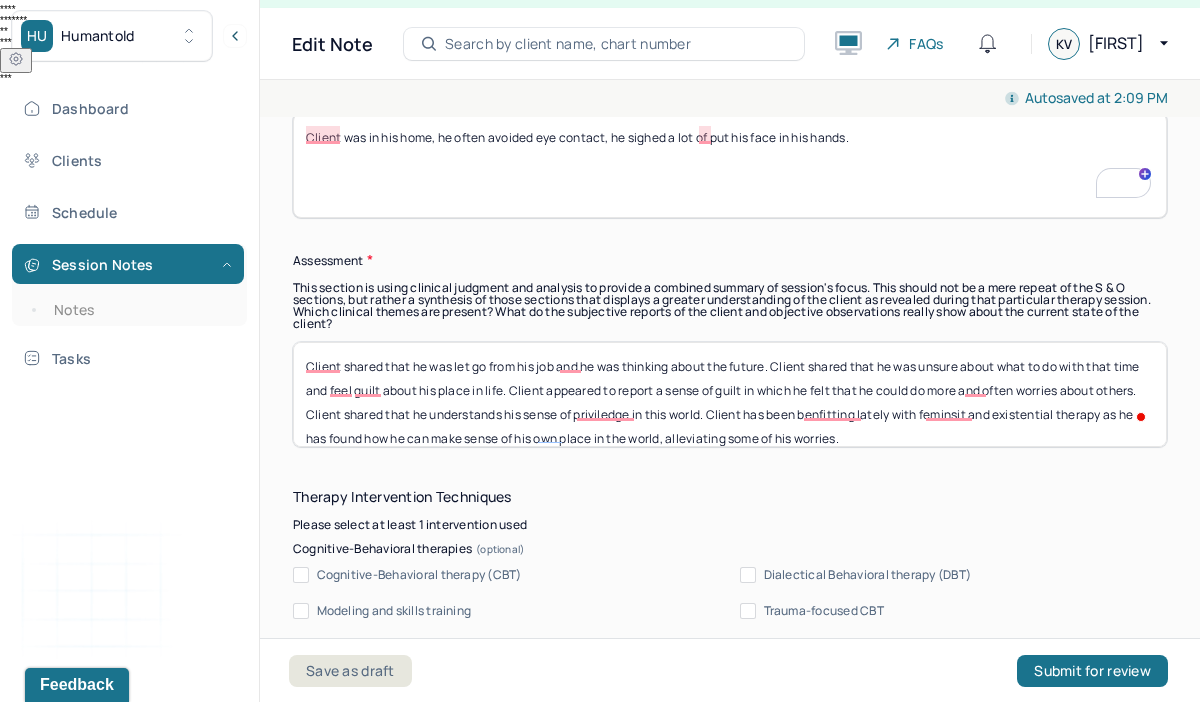 click on "Client shared that he was let go from his job and he was thinking about the future. Client shared that he was unsure about what to do with that time and feel guilt about his place in life. Client appeared to report a sense of guilt in which he felt that he could do more and often worries about others. Client shared that he understands his sense of priviledge in this world. Client has been benfitting lately with feminsit and existential therapy as he has found how he can make sense of his own place in the world, alleviating some of his worries." at bounding box center [730, 394] 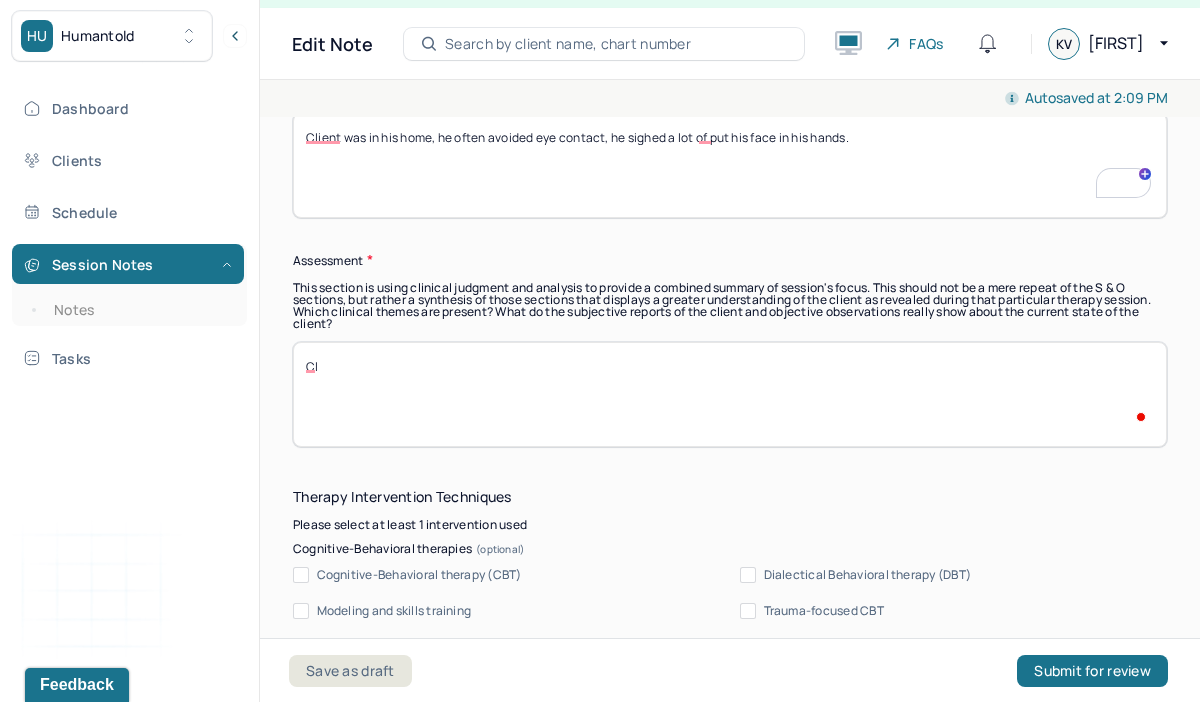 scroll, scrollTop: 1743, scrollLeft: 0, axis: vertical 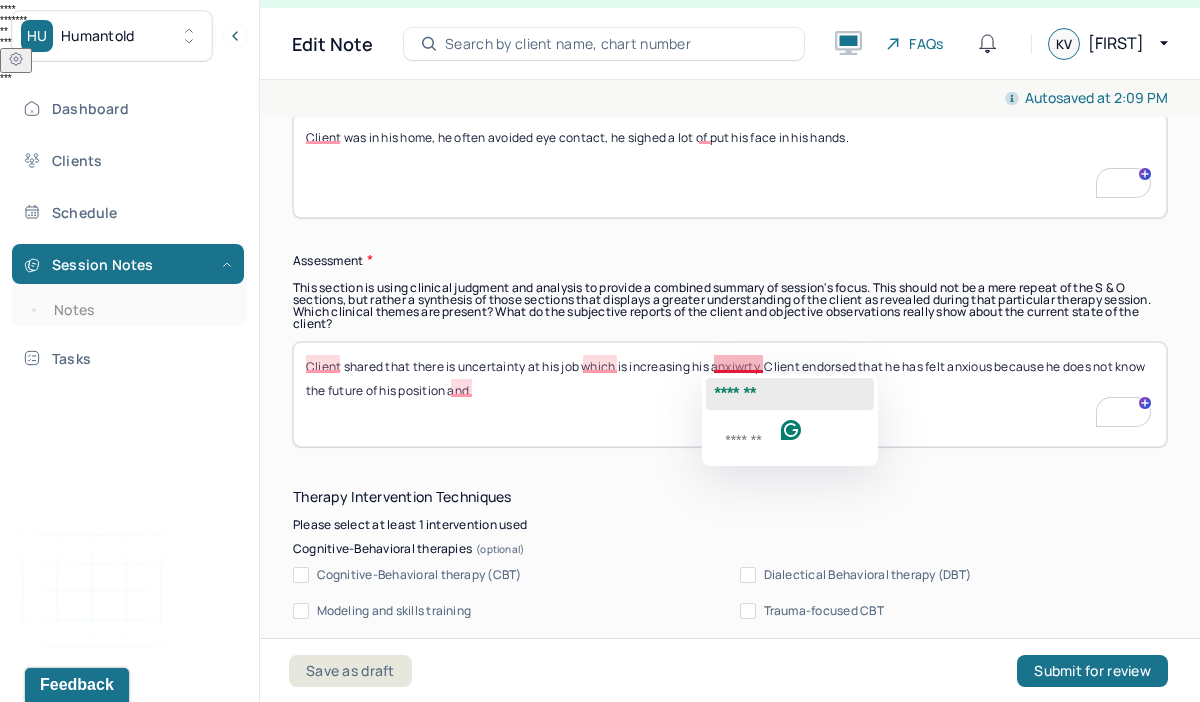 click on "*******" 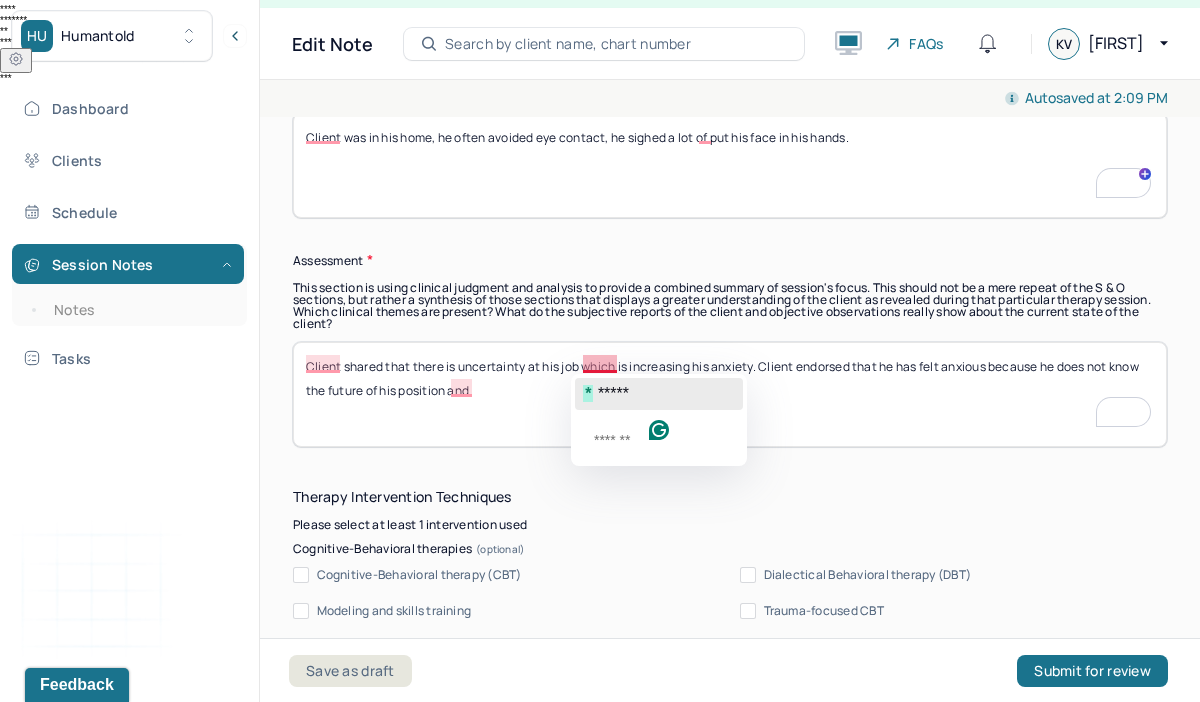click on "*****" 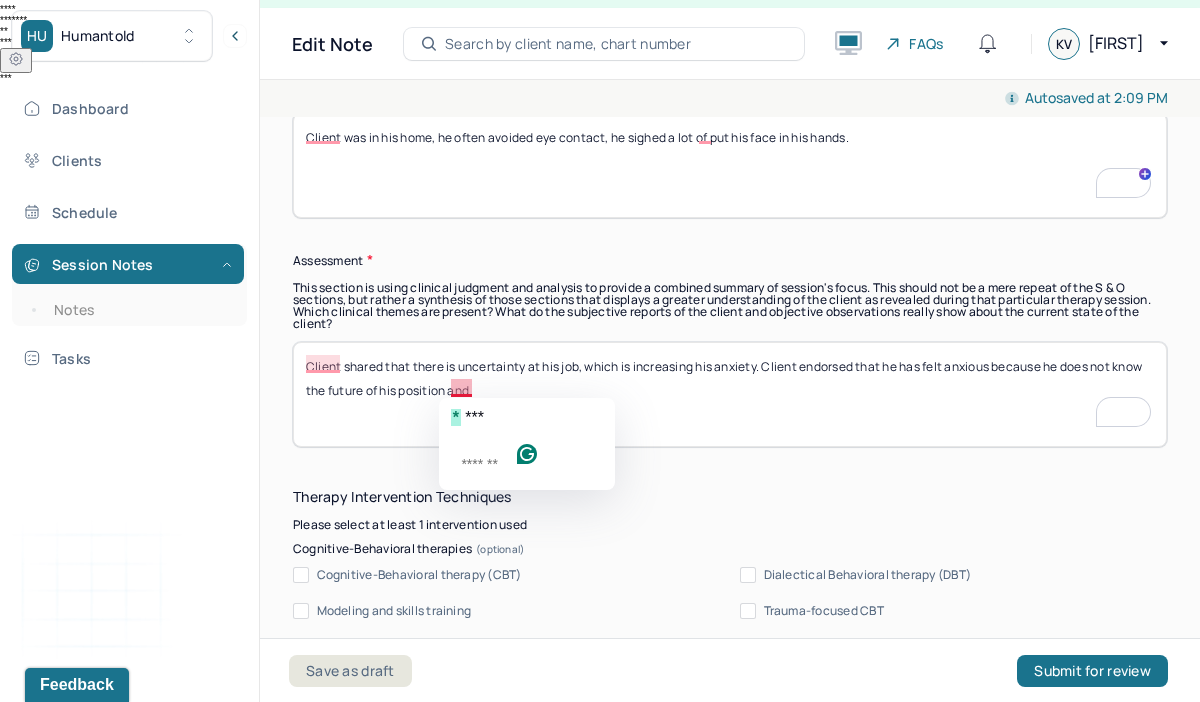 click on "Client shared that there is uncertainty at his job, which is increasing his anxiety. Client endorsed that he has felt anxious because he does not know the future of his position and" at bounding box center [730, 394] 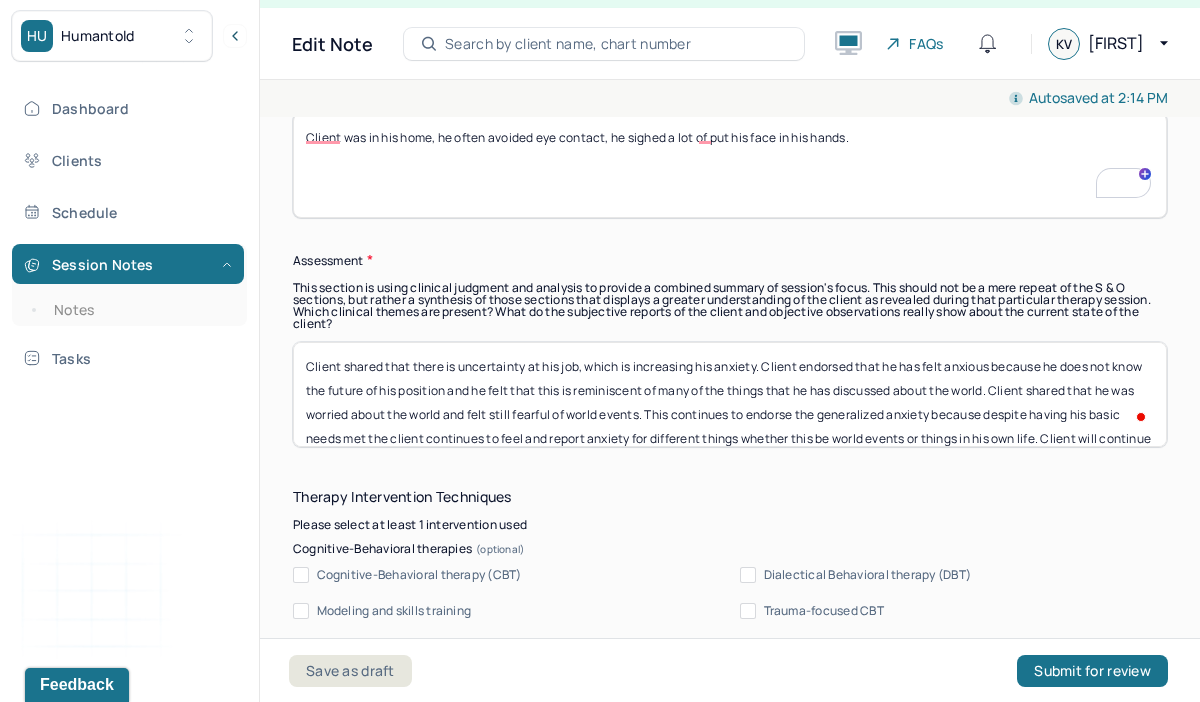 scroll, scrollTop: 24, scrollLeft: 0, axis: vertical 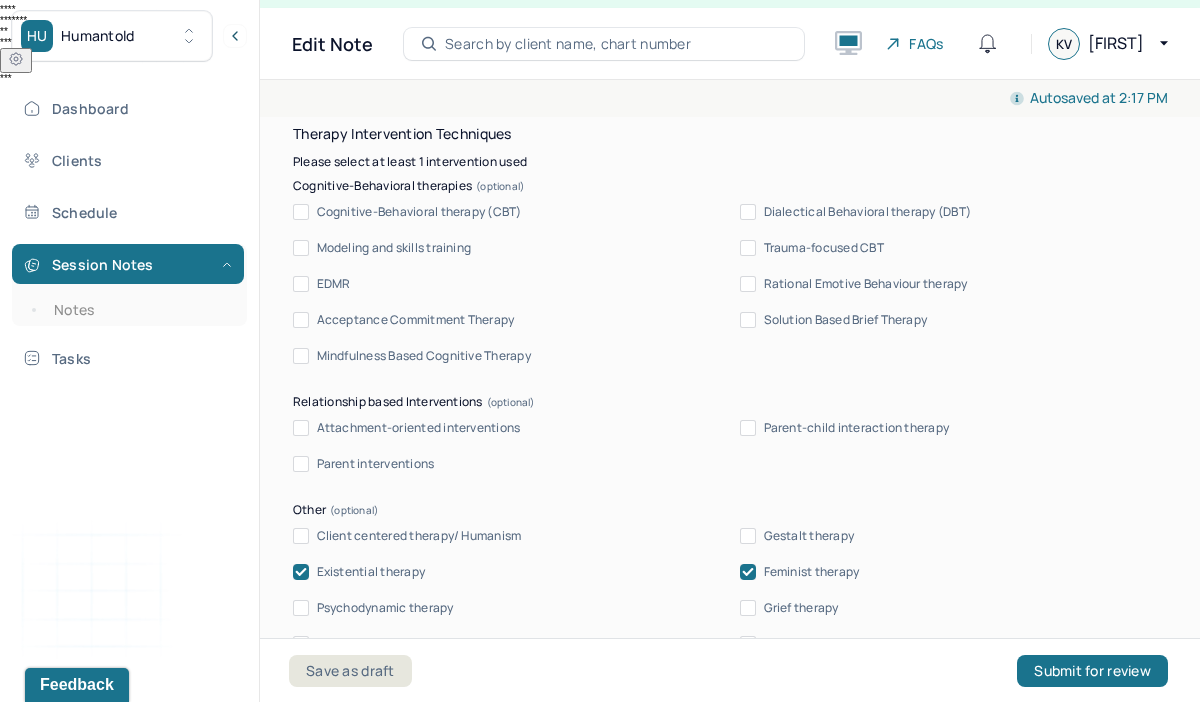 type on "Client shared that there is uncertainty at his job, which is increasing his anxiety. Client endorsed that he has felt anxious because he does not know the future of his position and he felt that this is reminiscent of many of the things that he has discussed about the world. Client shared that he was worried about the world and felt still fearful of world events. This continues to endorse the generalized anxiety because despite having his basic needs met the client continues to feel and report anxiety for different things whether this be world events or things in his own life. Client has continue to benefit from using" 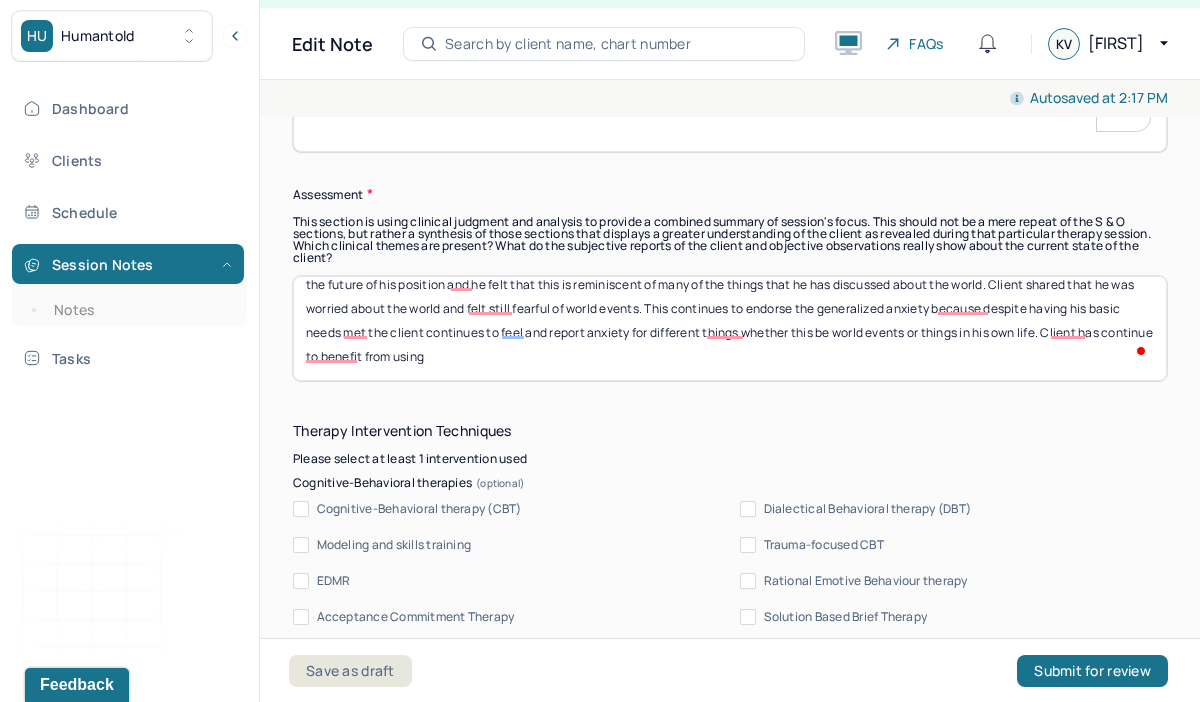 click on "Client shared that there is uncertainty at his job, which is increasing his anxiety. Client endorsed that he has felt anxious because he does not know the future of his position and he felt that this is reminiscent of many of the things that he has discussed about the world. Client shared that he was worried about the world and felt still fearful of world events. This continues to endorse the generalized anxiety because despite having his basic needs met the client continues to feel and report anxiety for different things whether this be world events or things in his own life. Client has continue to benefit from using" at bounding box center [730, 328] 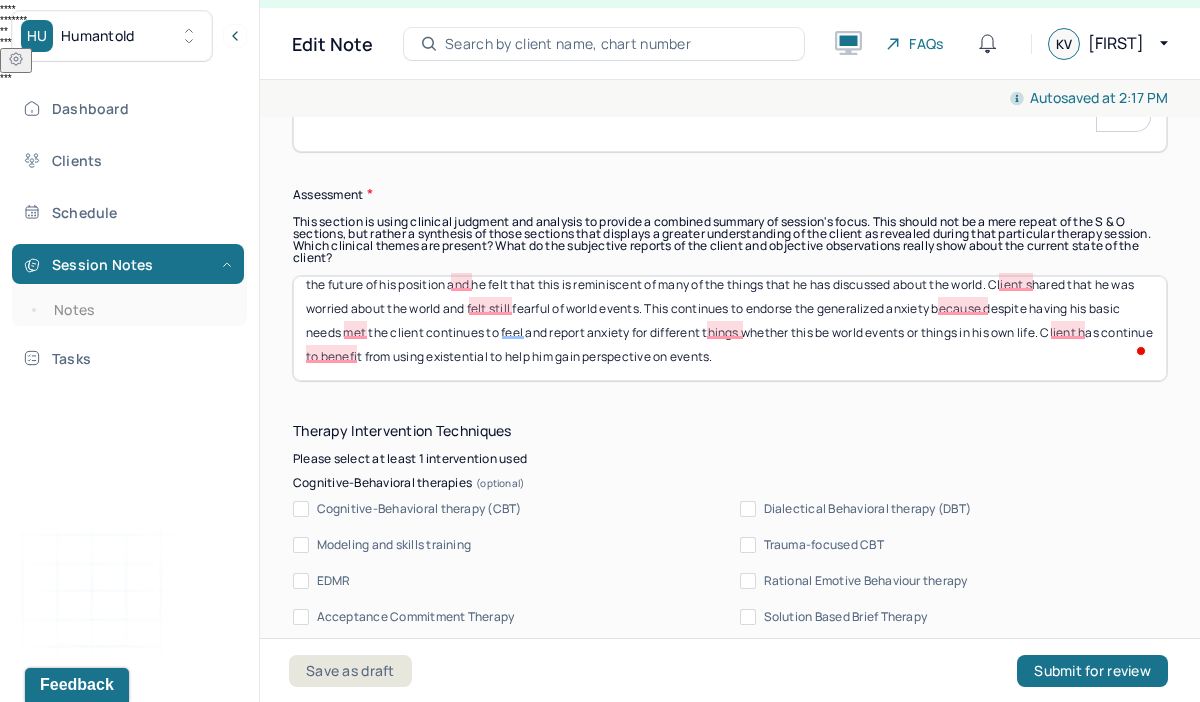 type on "Client shared that there is uncertainty at his job, which is increasing his anxiety. Client endorsed that he has felt anxious because he does not know the future of his position and he felt that this is reminiscent of many of the things that he has discussed about the world. Client shared that he was worried about the world and felt still fearful of world events. This continues to endorse the generalized anxiety because despite having his basic needs met the client continues to feel and report anxiety for different things whether this be world events or things in his own life. Client has continue to benefit from using existential to help him gain perspective on events." 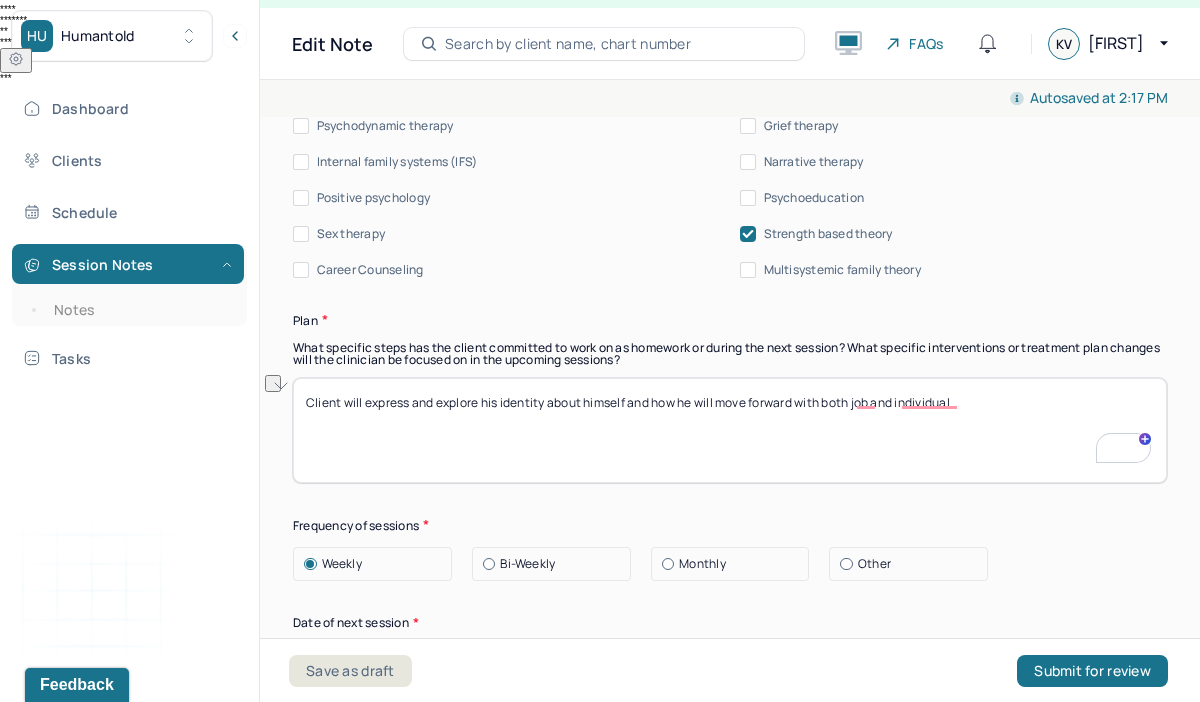 drag, startPoint x: 1015, startPoint y: 401, endPoint x: 500, endPoint y: 396, distance: 515.0243 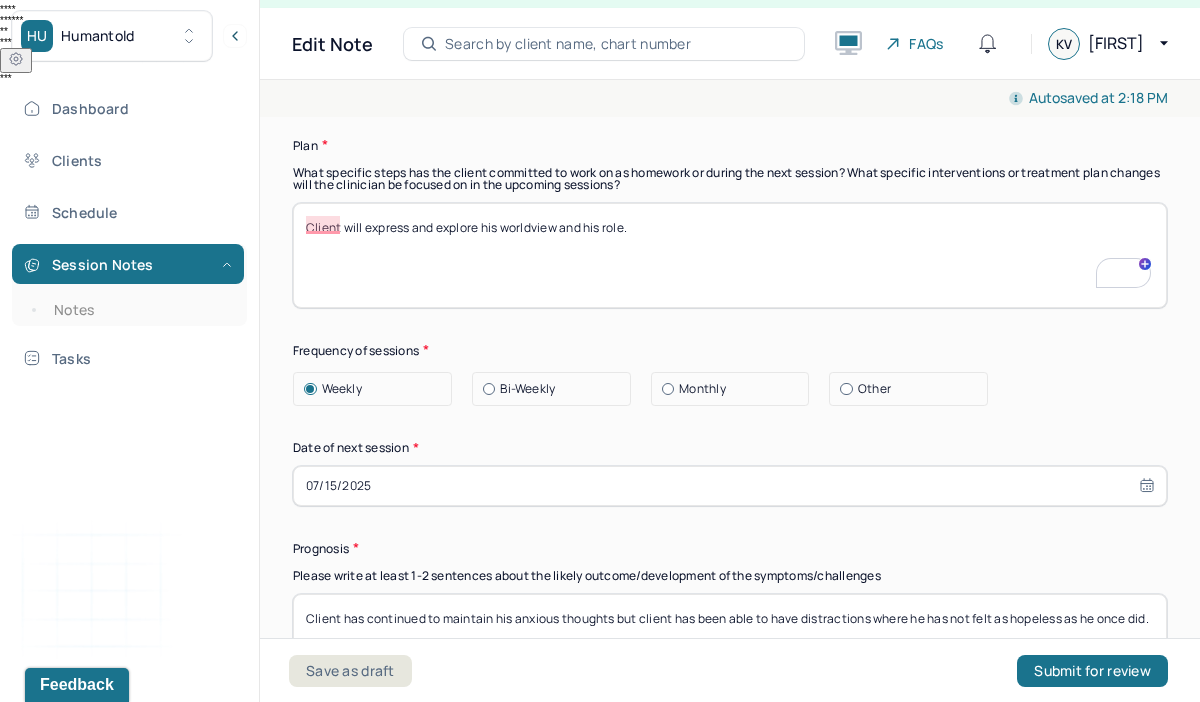 type on "Client will express and explore his worldview and his role." 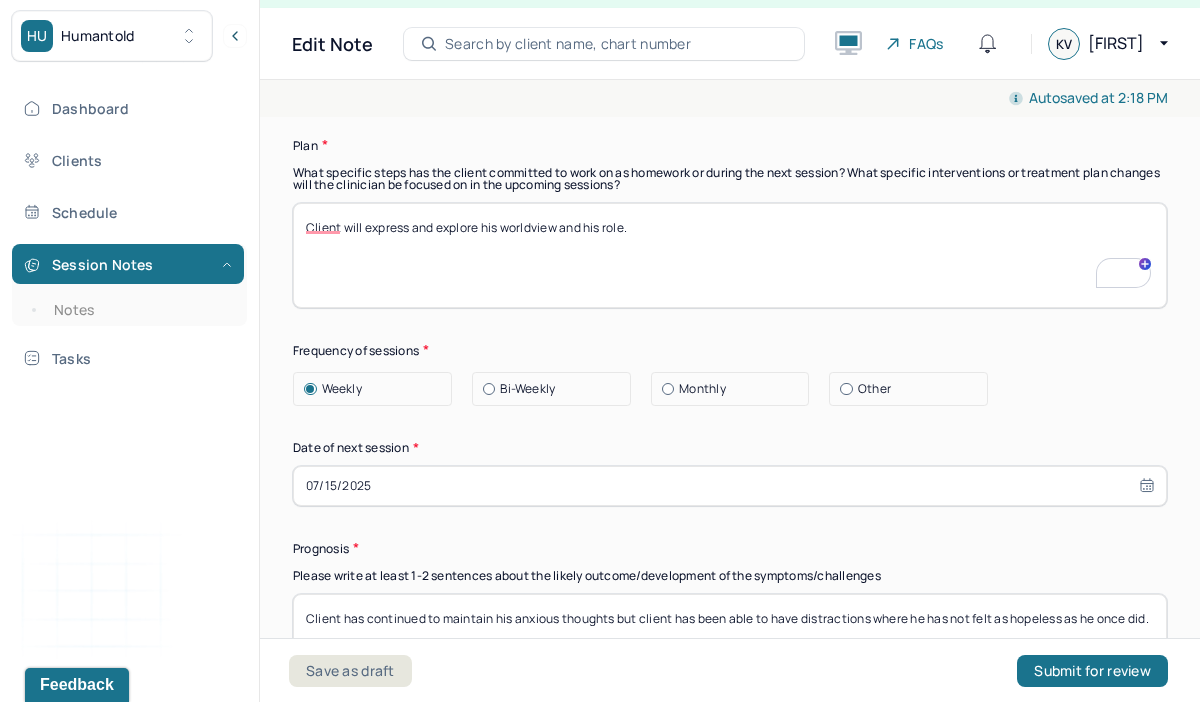 click on "Bi-Weekly" at bounding box center [527, 389] 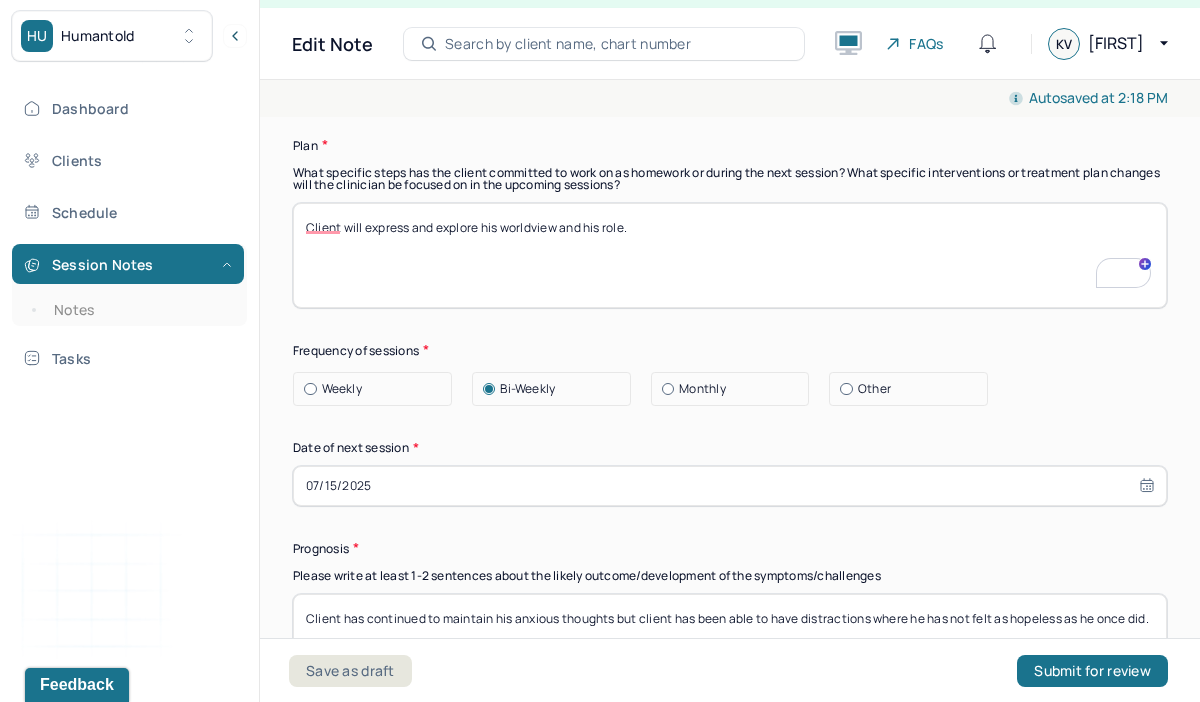 click on "07/15/2025" at bounding box center (730, 486) 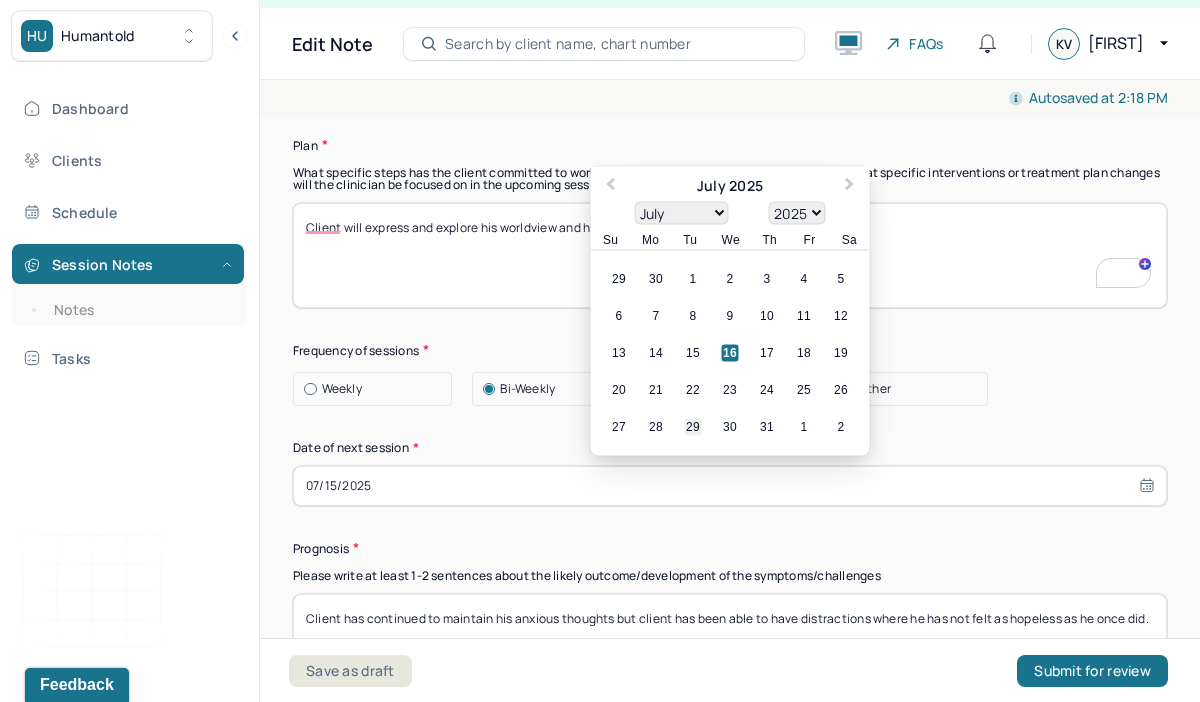 click on "29" at bounding box center [693, 426] 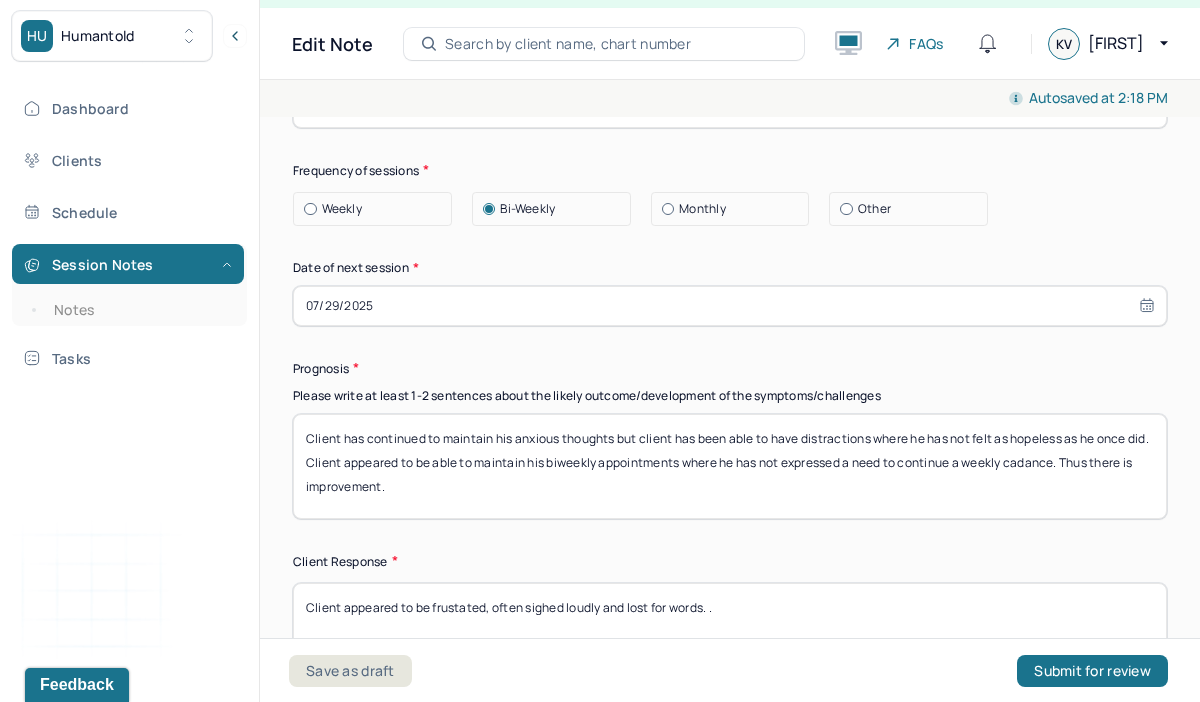 click on "Client has continued to maintain his anxious thoughts but client has been able to have distractions where he has not felt as hopeless as he once did. Client appeared to be able to maintain his biweekly appointments where he has not expressed a need to continue a weekly cadance. Thus there is improvement." at bounding box center (730, 466) 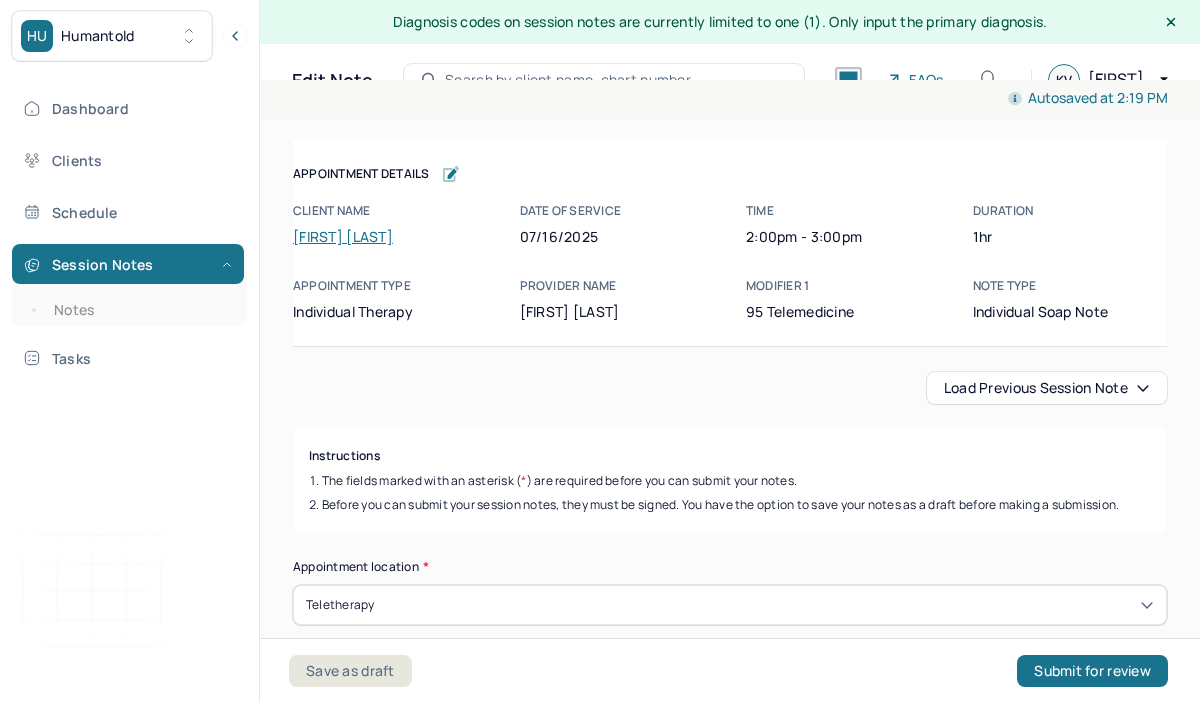 scroll, scrollTop: 36, scrollLeft: 0, axis: vertical 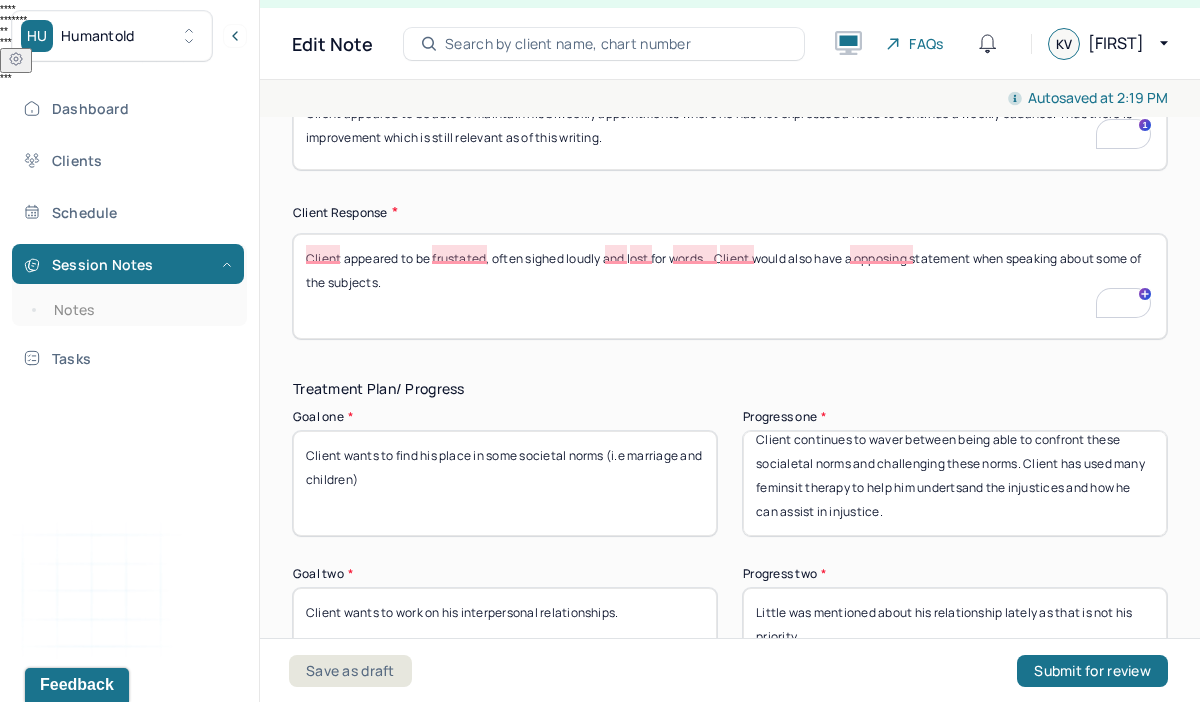 type on "Client appeared to be frustated, often sighed loudly and lost for words. . Client would also have a opposing statement when speaking about some of the subjects." 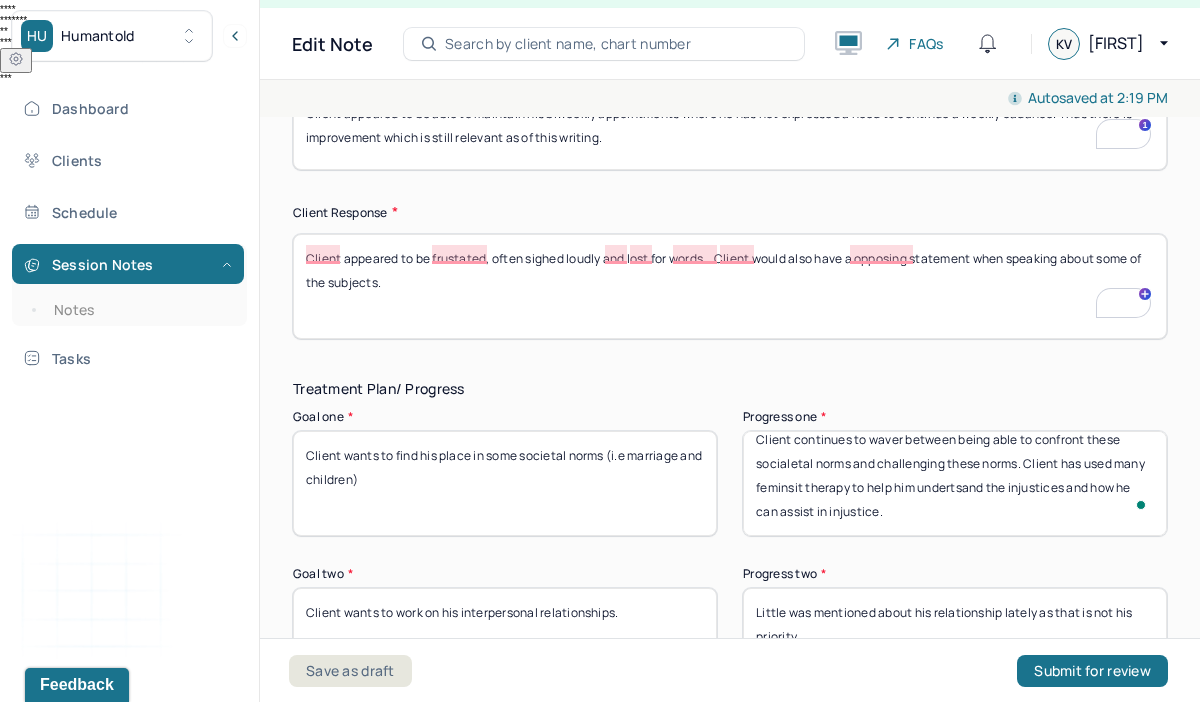 scroll, scrollTop: 0, scrollLeft: 0, axis: both 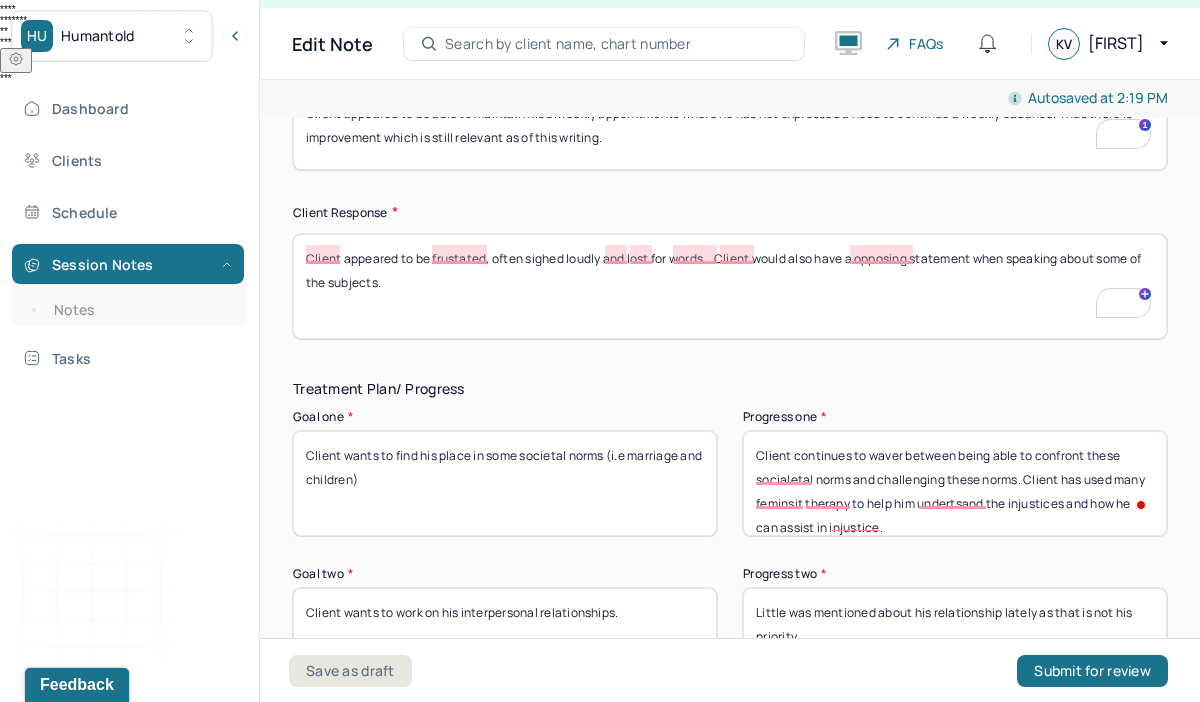 drag, startPoint x: 940, startPoint y: 505, endPoint x: 764, endPoint y: 401, distance: 204.43092 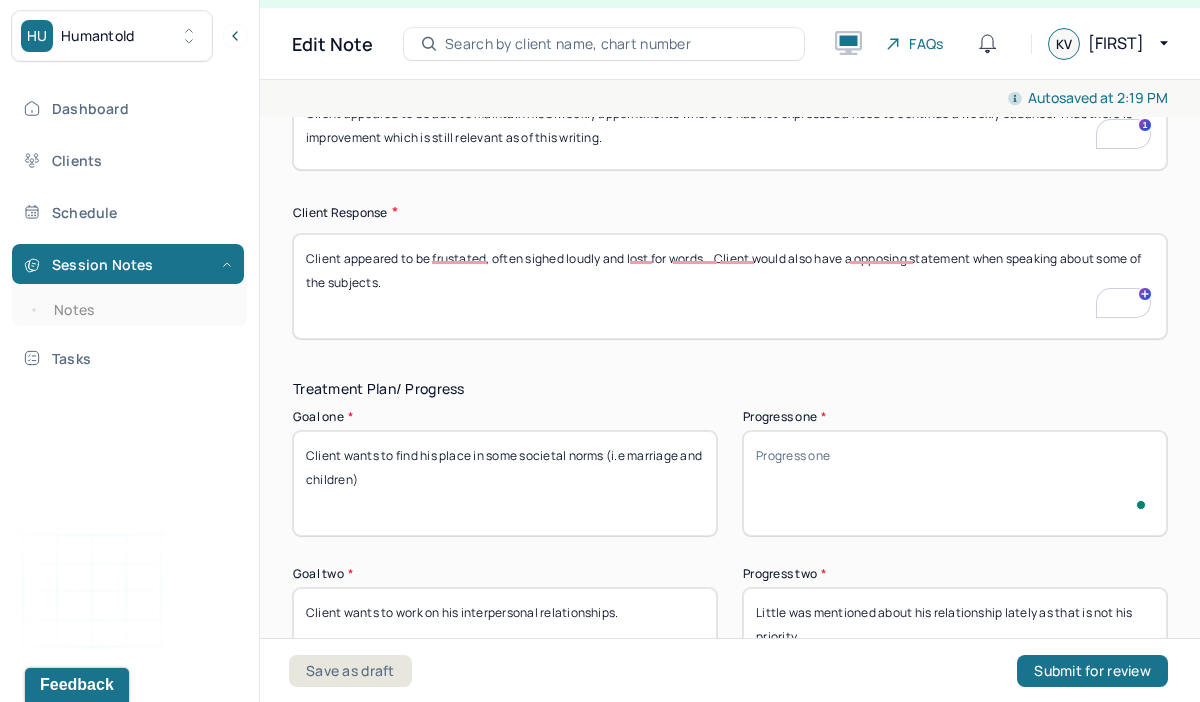 type on "C" 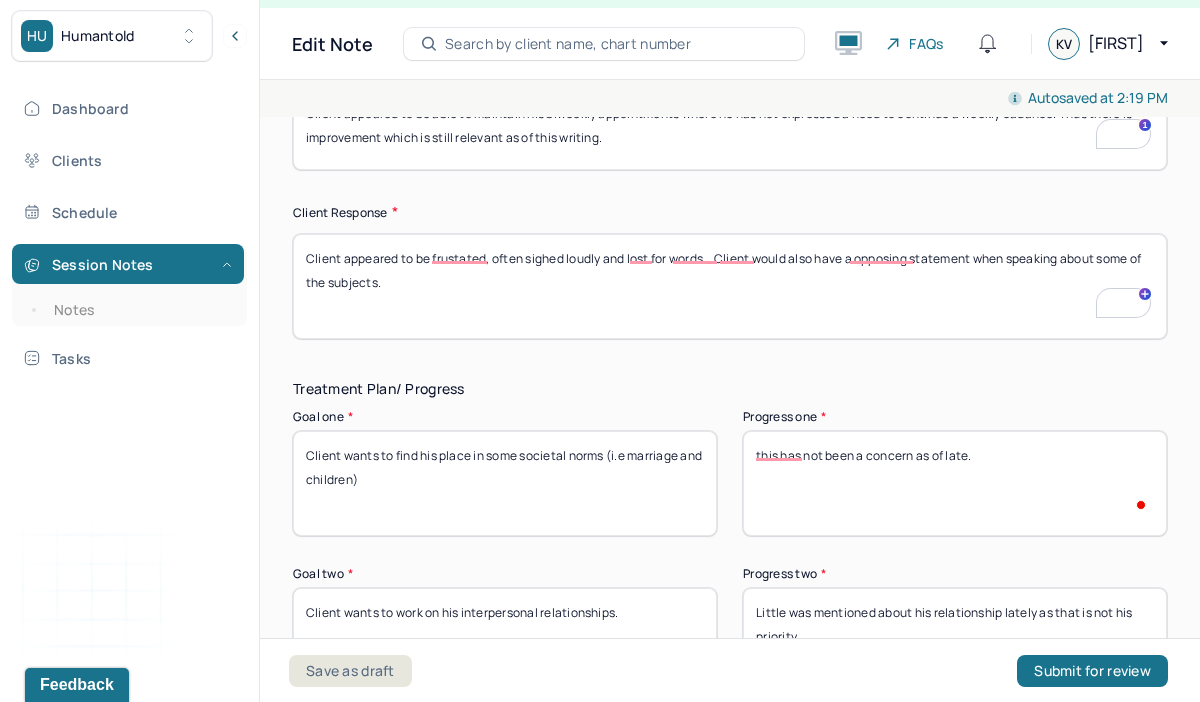 scroll, scrollTop: 3407, scrollLeft: 0, axis: vertical 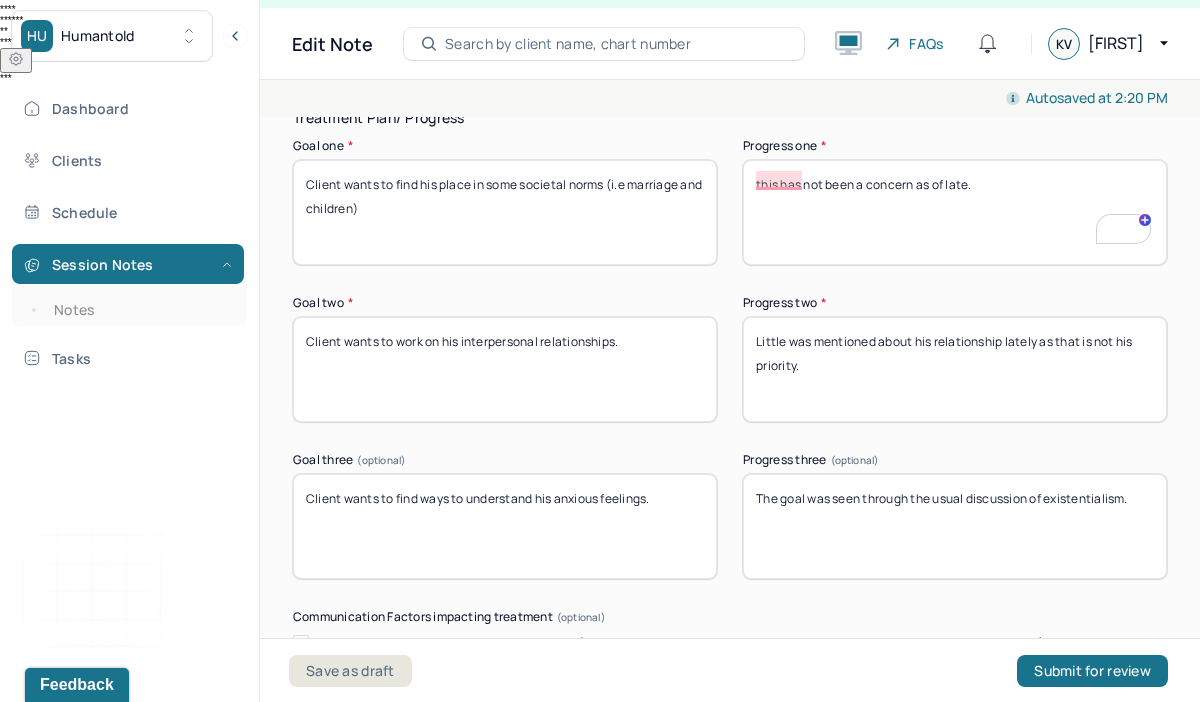 type on "this has not been a concern as of late." 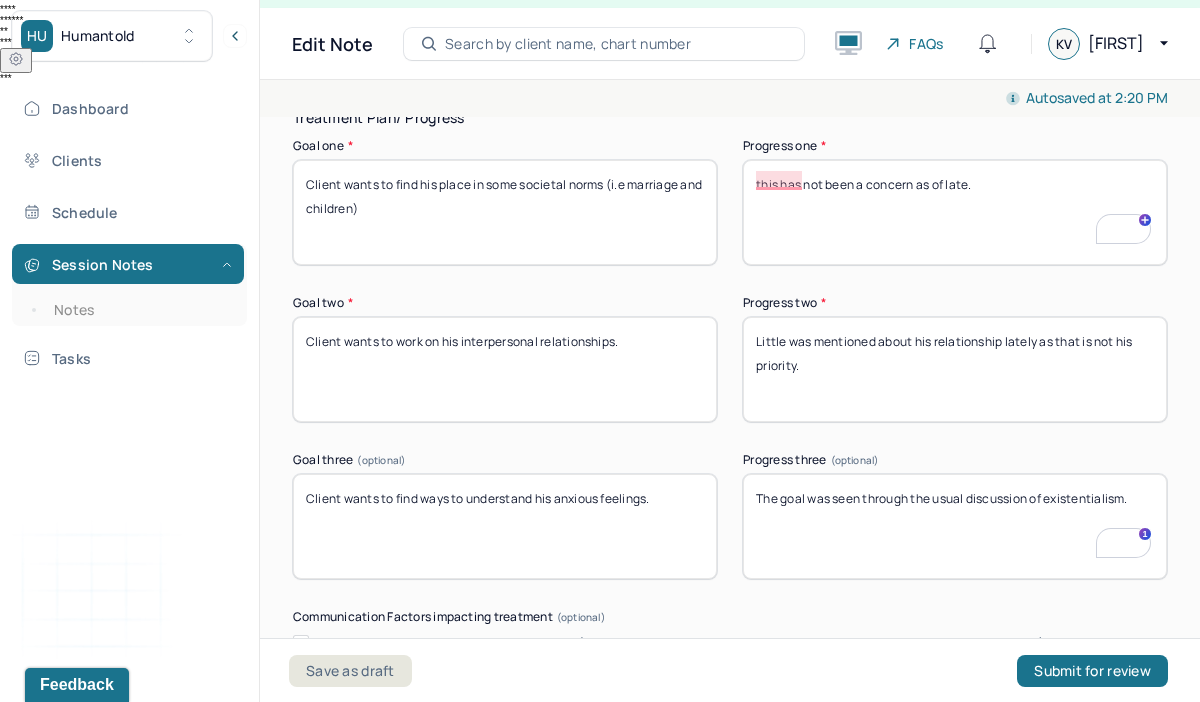 drag, startPoint x: 1156, startPoint y: 499, endPoint x: 1142, endPoint y: 489, distance: 17.20465 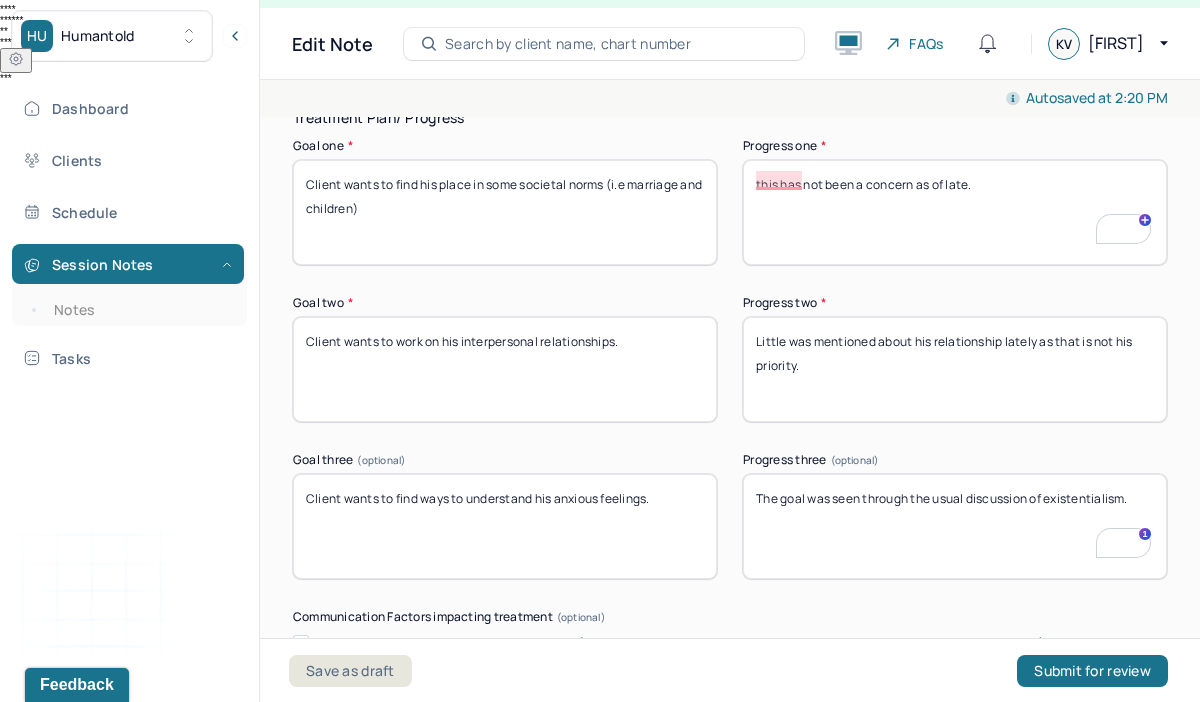 click on "The goal was seen through the usual discussion of existentialism." at bounding box center (955, 526) 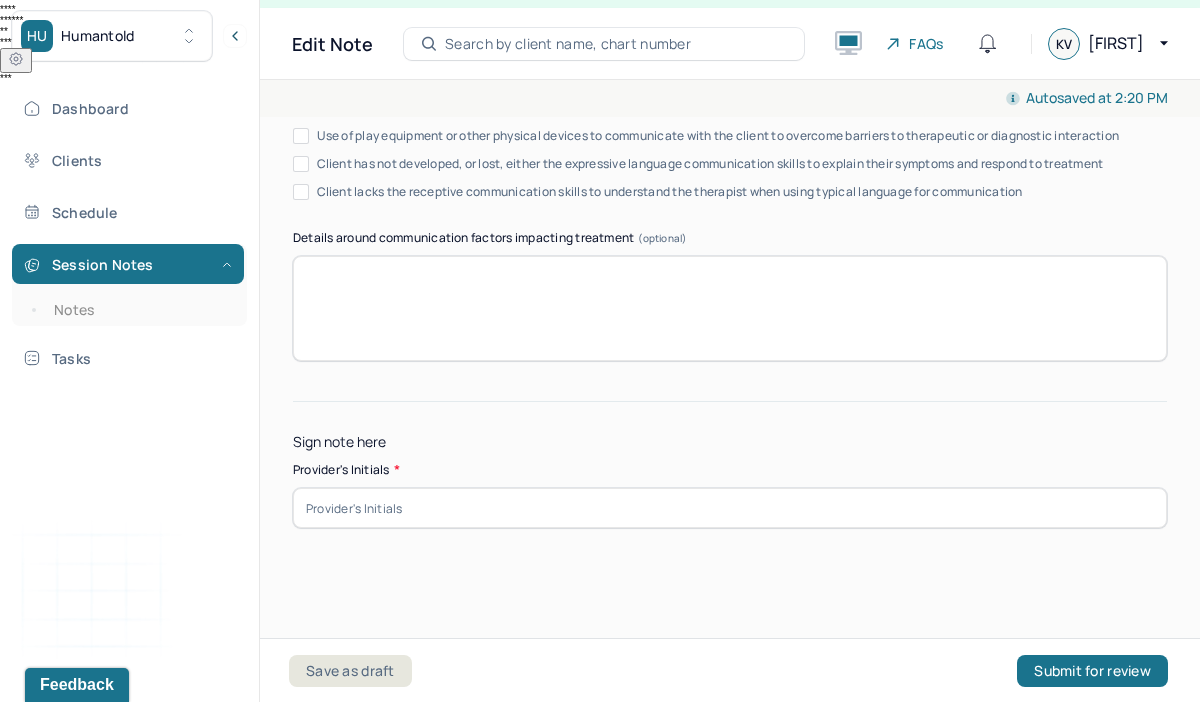 type on "Client shared that there is still uncertainty at his job and this fear has transcended to other parts of his life." 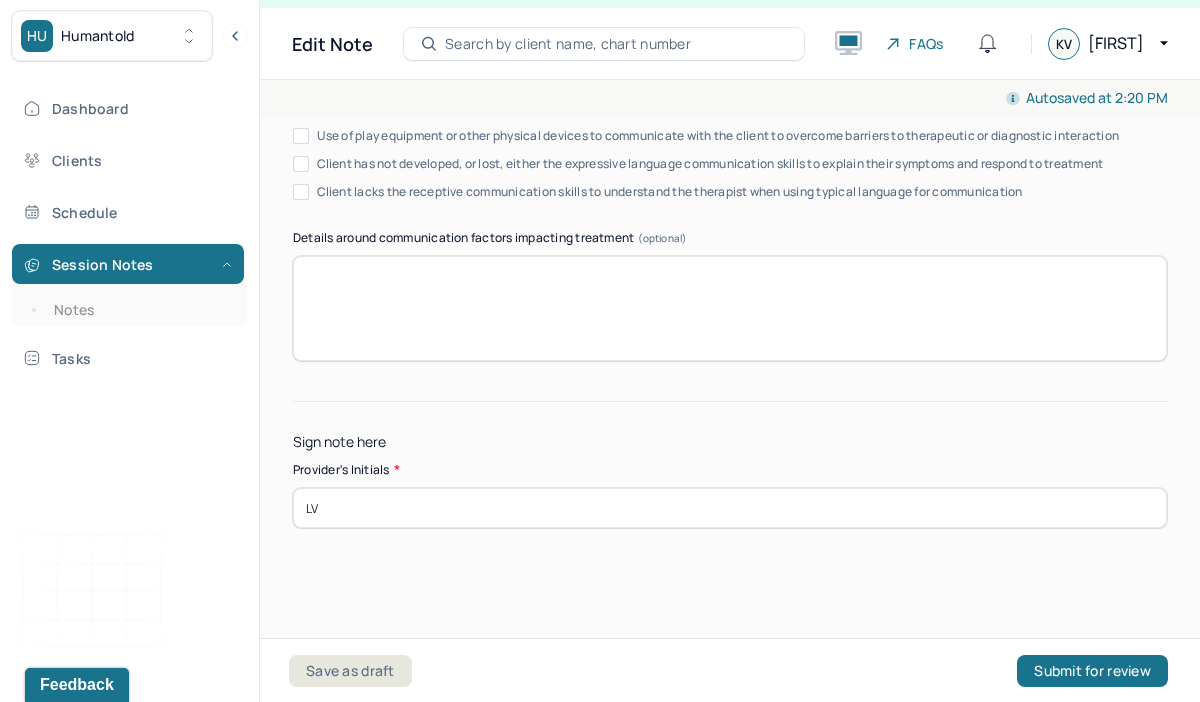 type on "L" 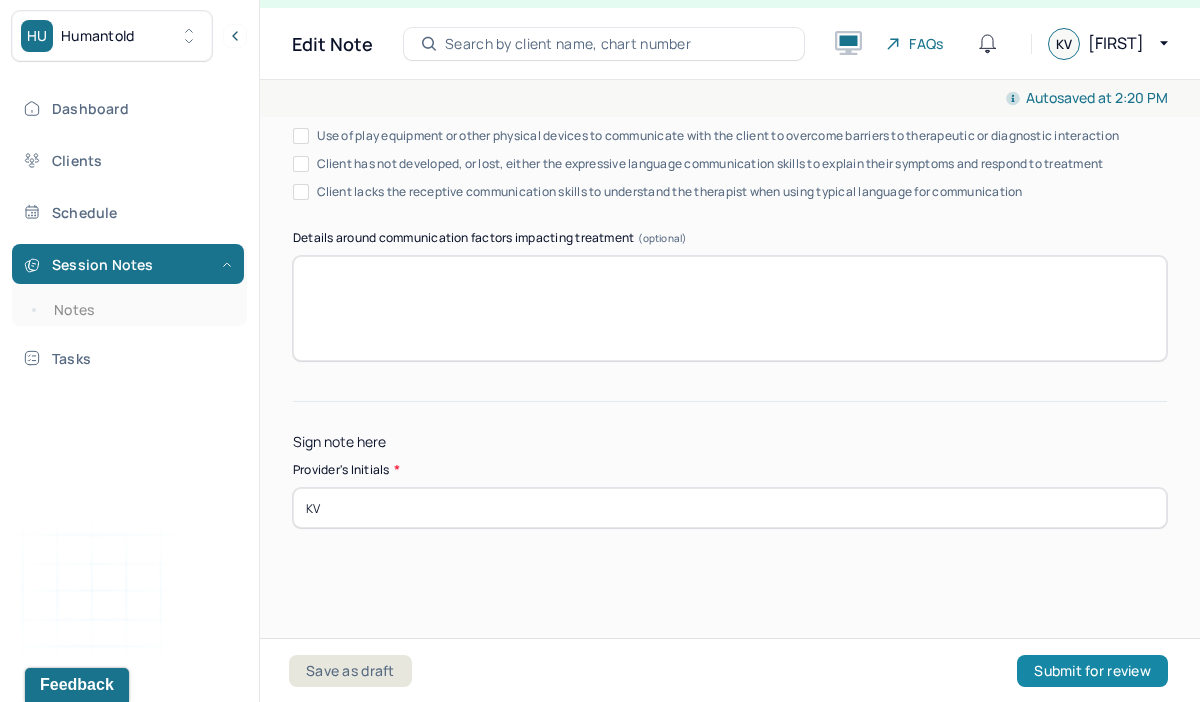 type on "KV" 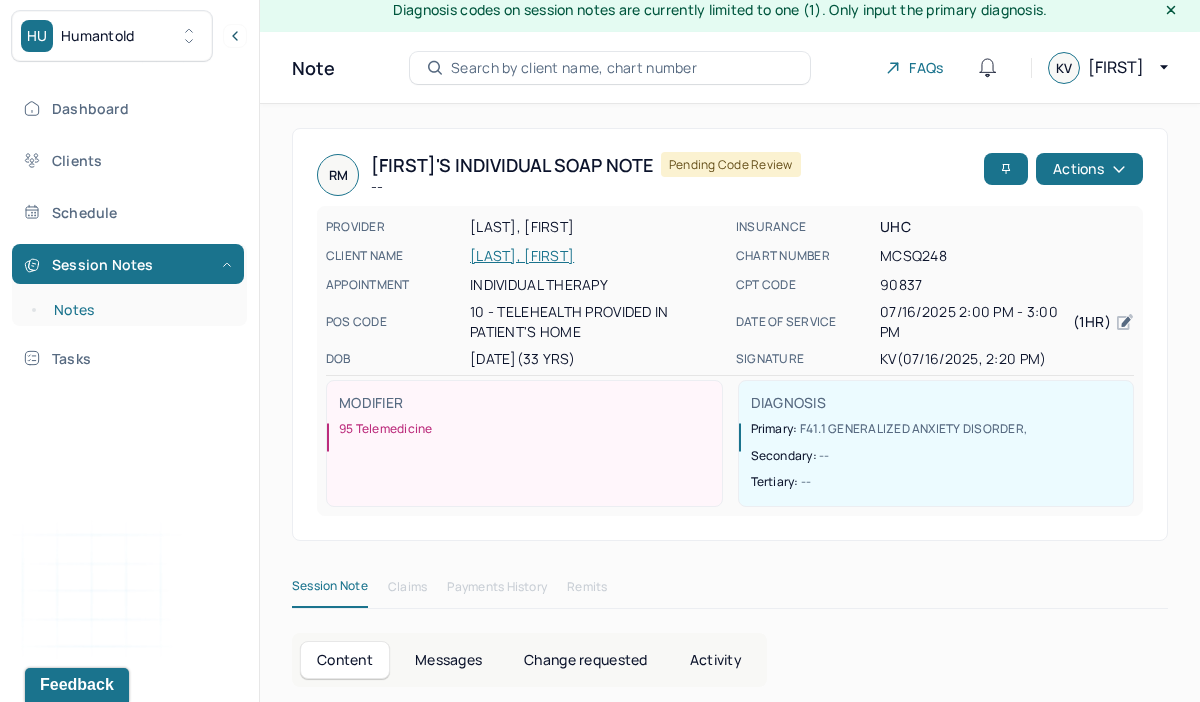 click on "Notes" at bounding box center (139, 310) 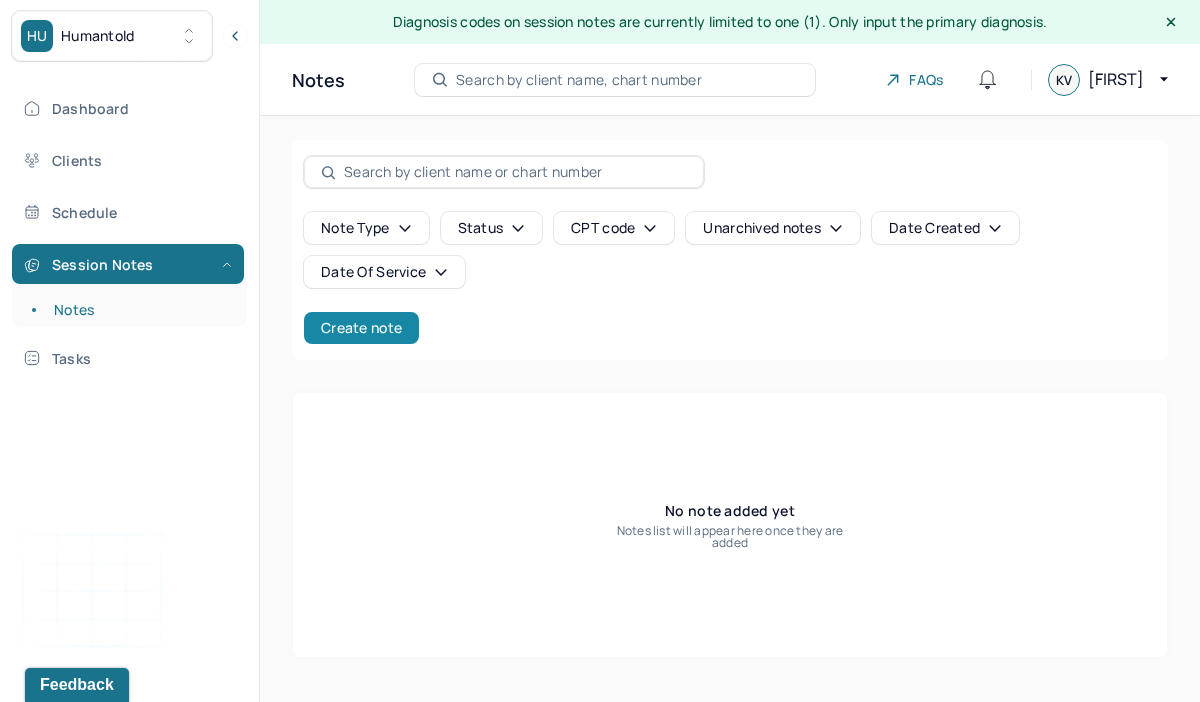 click on "Create note" at bounding box center (361, 328) 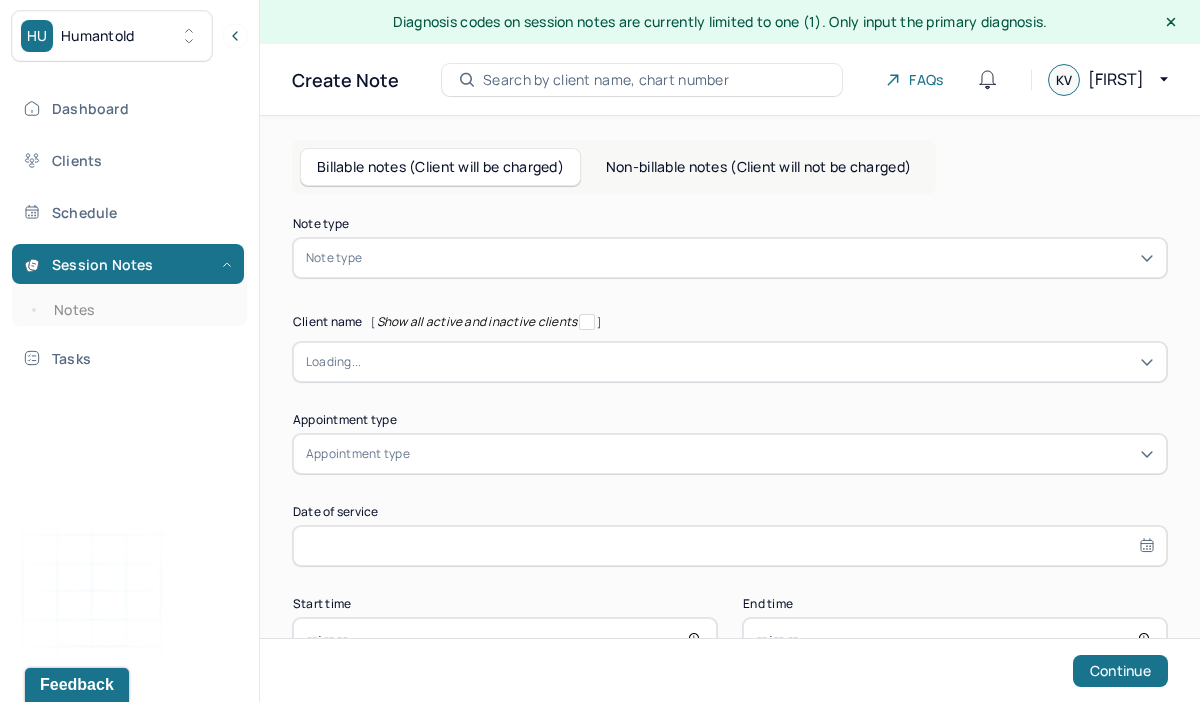 click at bounding box center (760, 258) 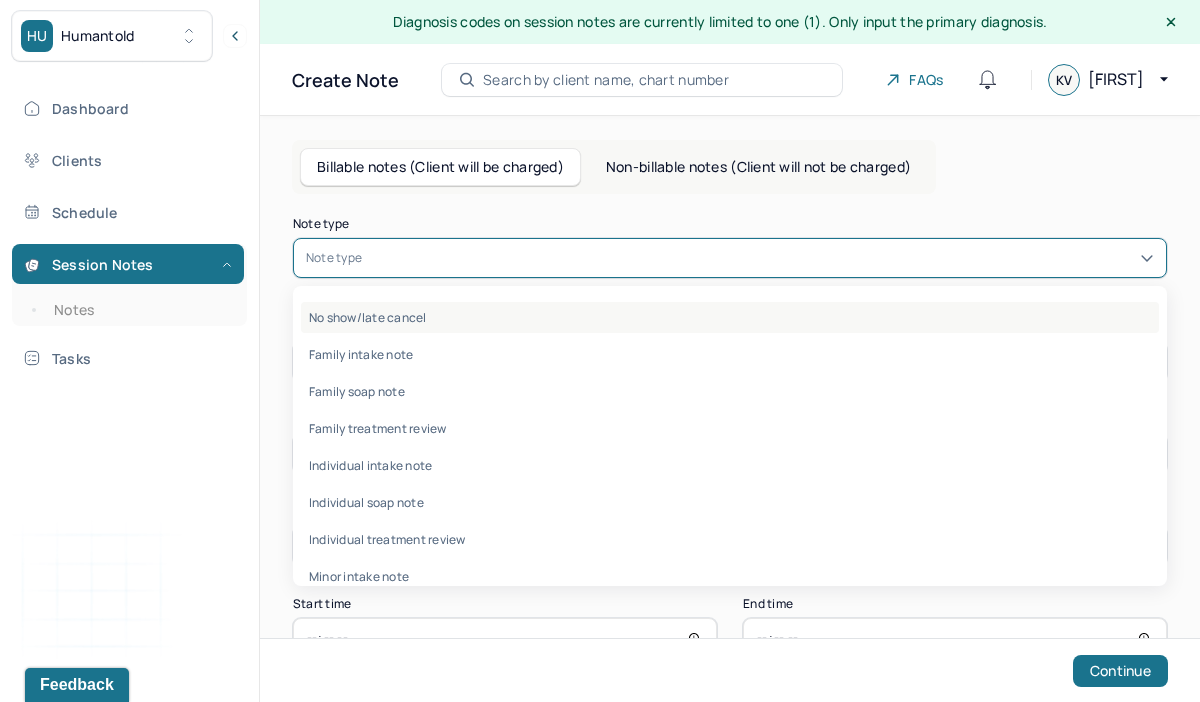 click on "No show/late cancel" at bounding box center [730, 317] 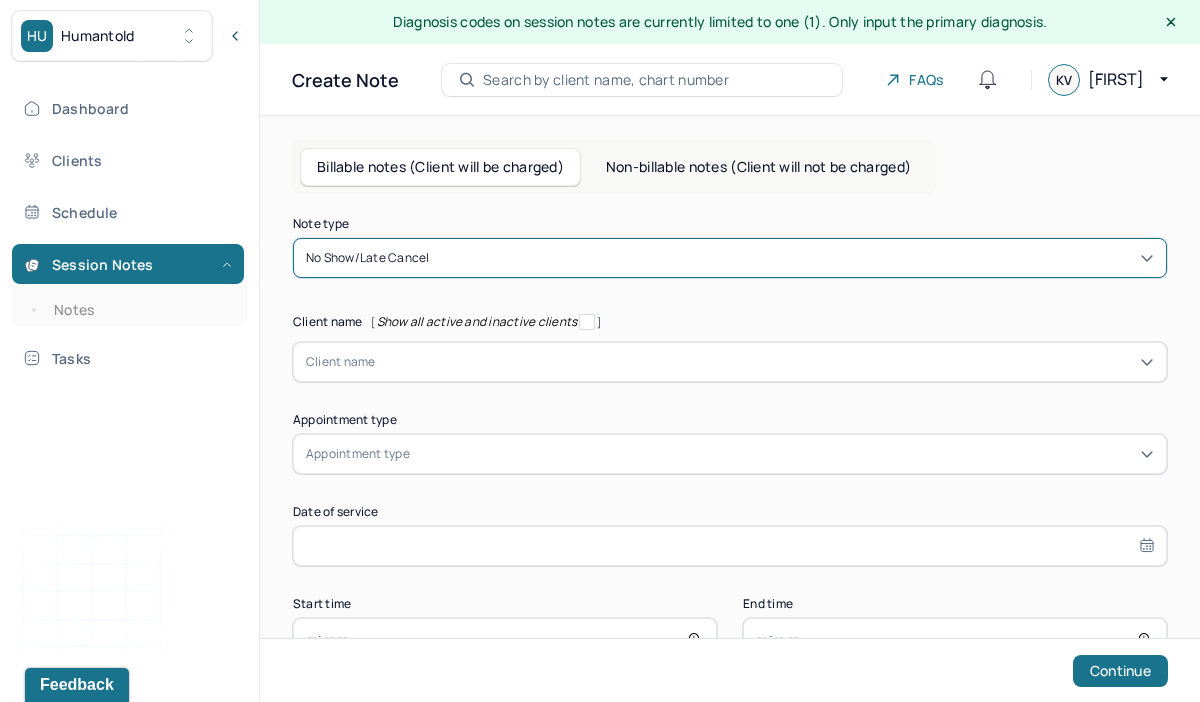 click at bounding box center (765, 362) 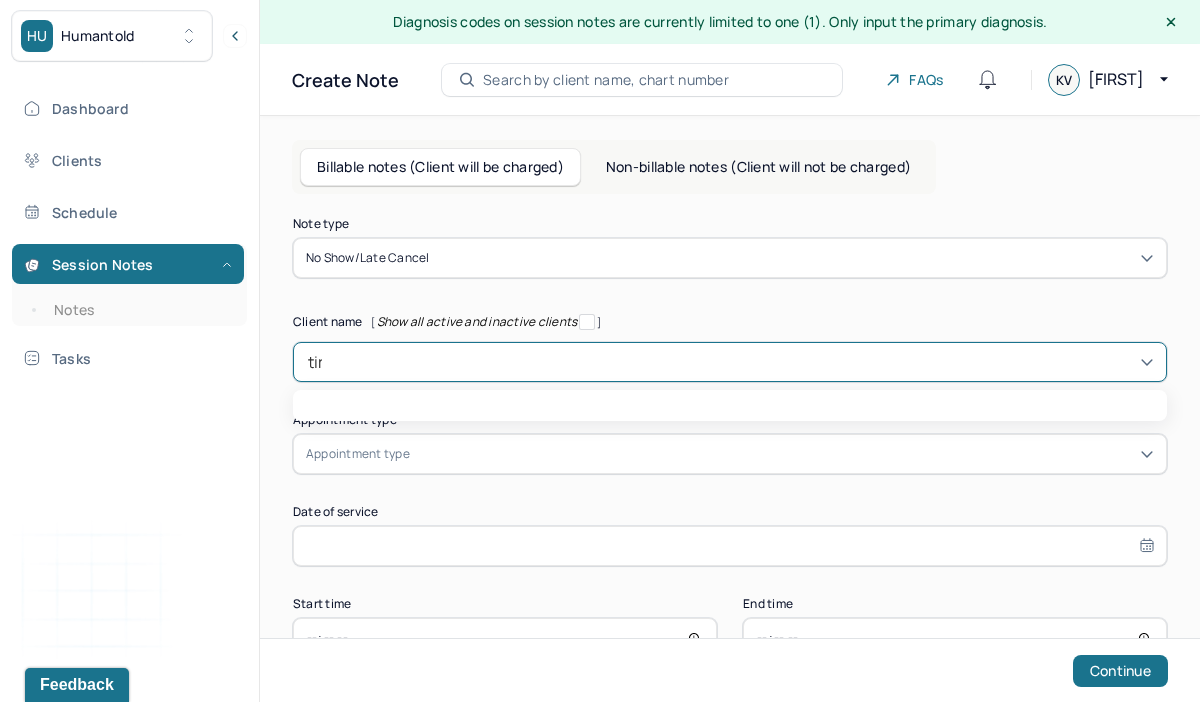 type on "tina" 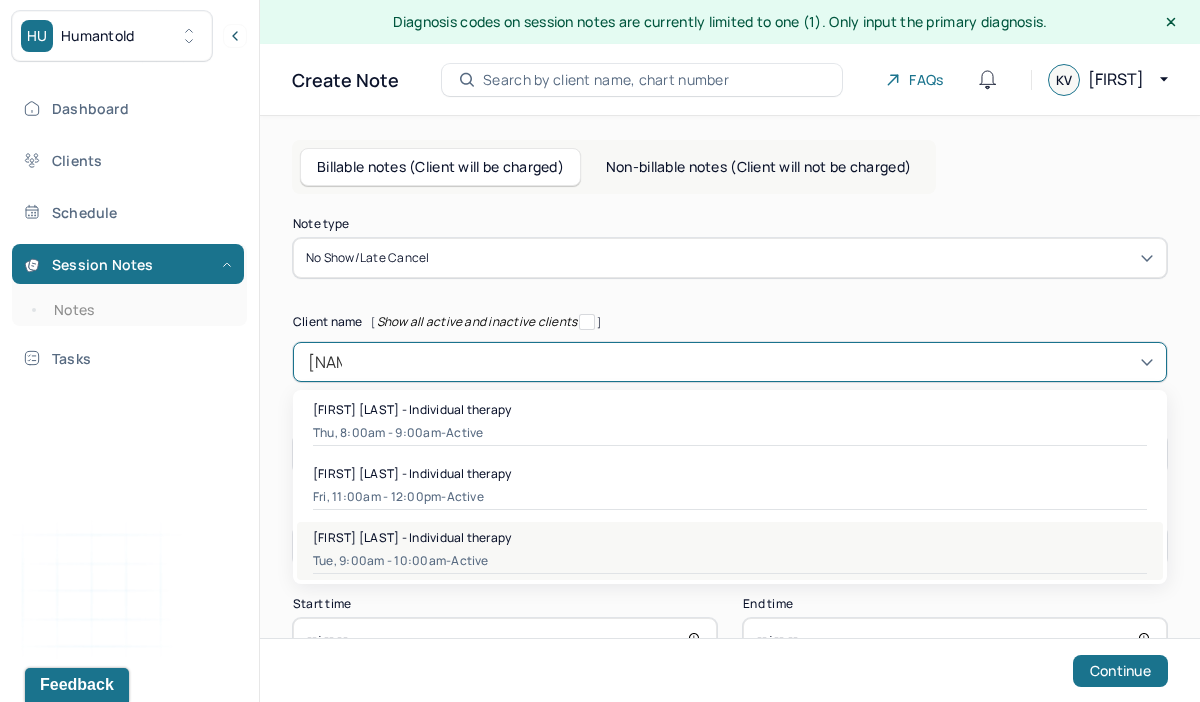 click on "Tue, 9:00am - 10:00am  -  active" at bounding box center [730, 561] 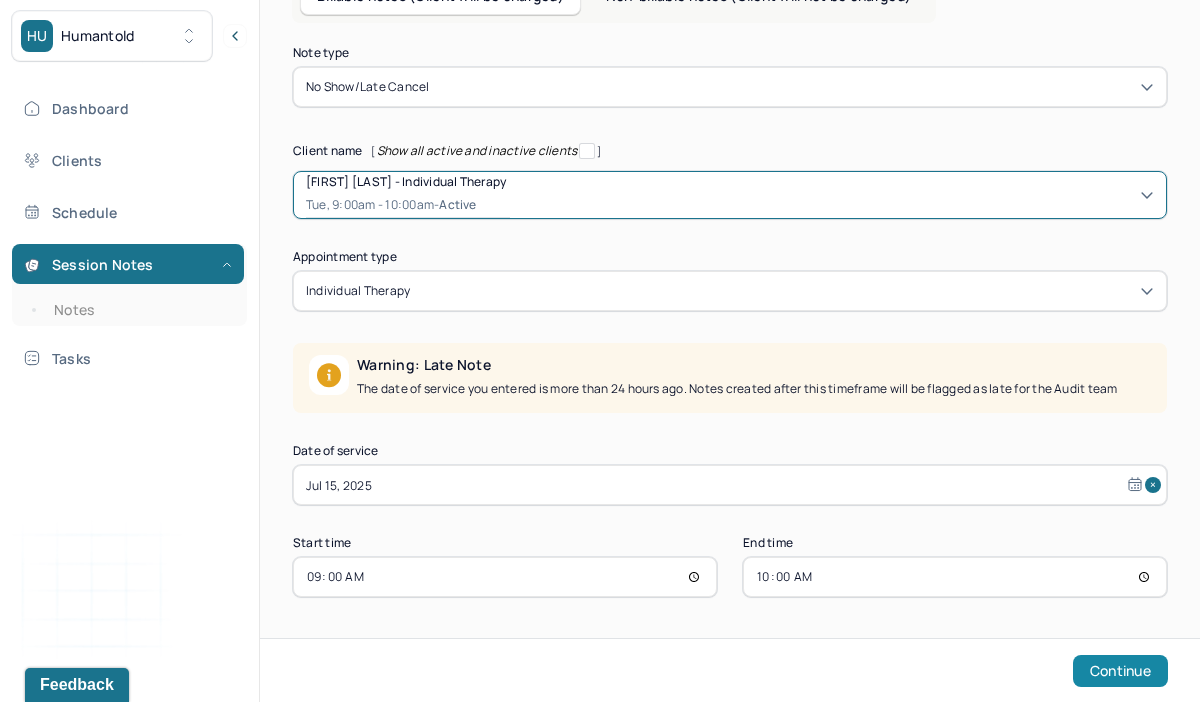click on "Continue" at bounding box center [1120, 671] 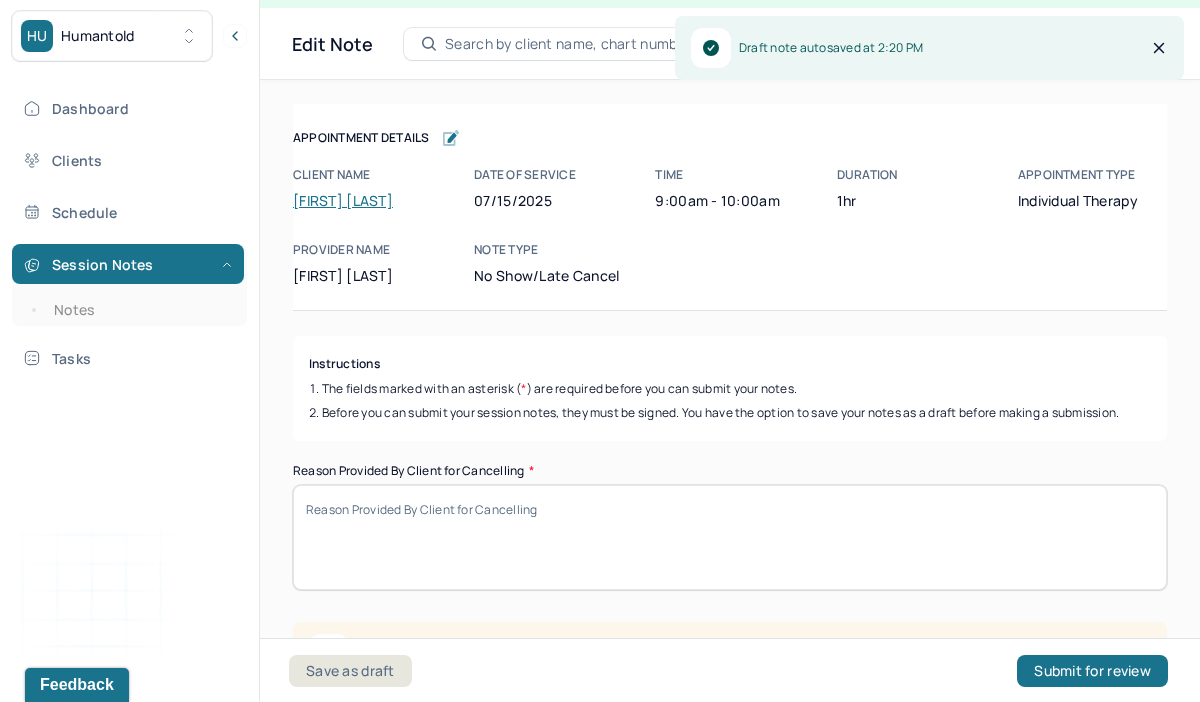 click on "Reason Provided By Client for Cancelling *" at bounding box center [730, 537] 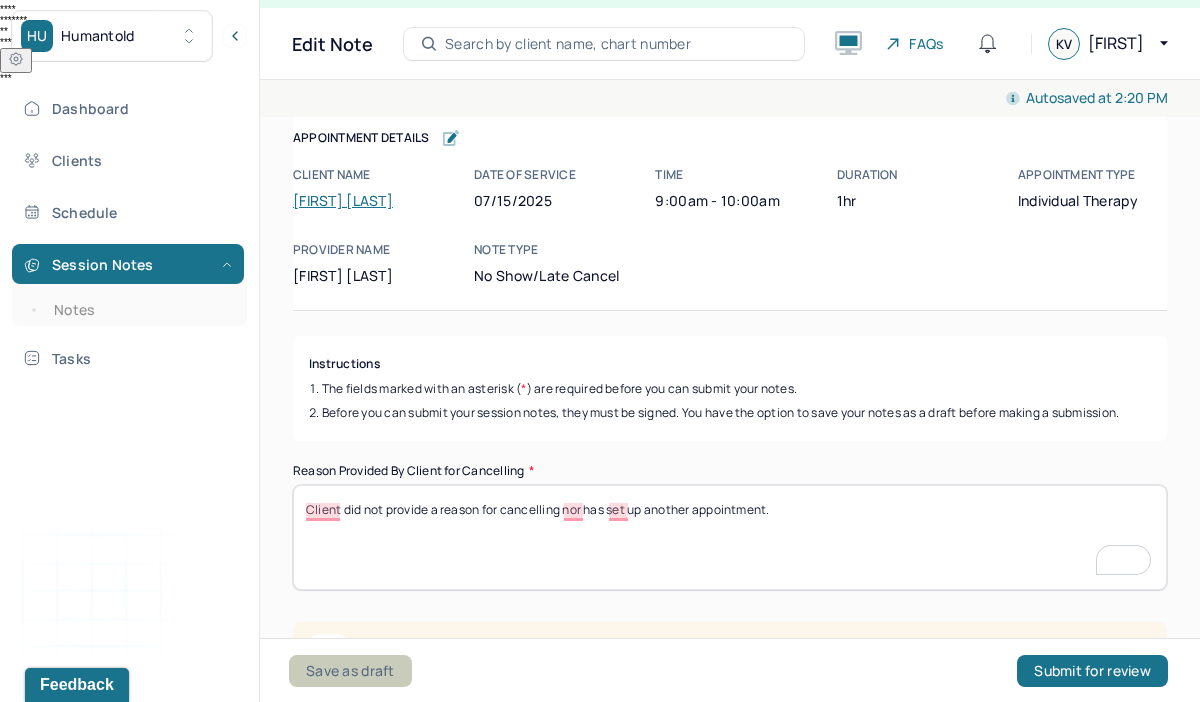 type on "Client did not provide a reason for cancelling nor has set up another appointment." 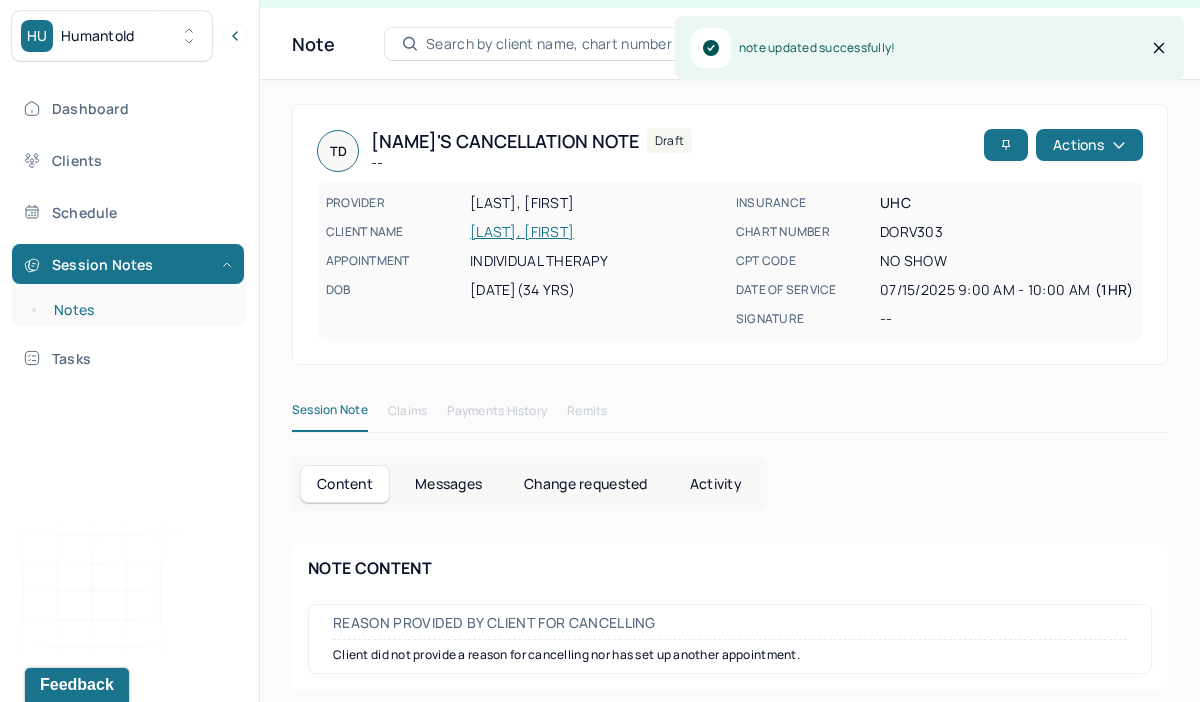 click on "Notes" at bounding box center (139, 310) 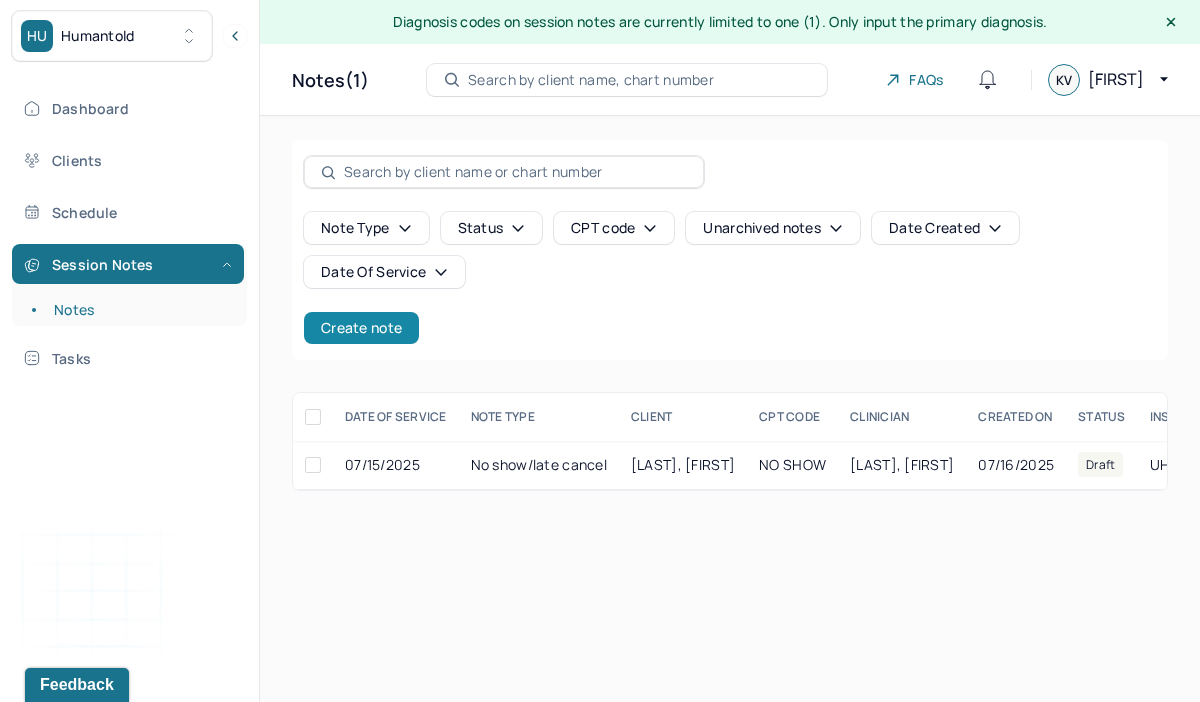 click on "Create note" at bounding box center (361, 328) 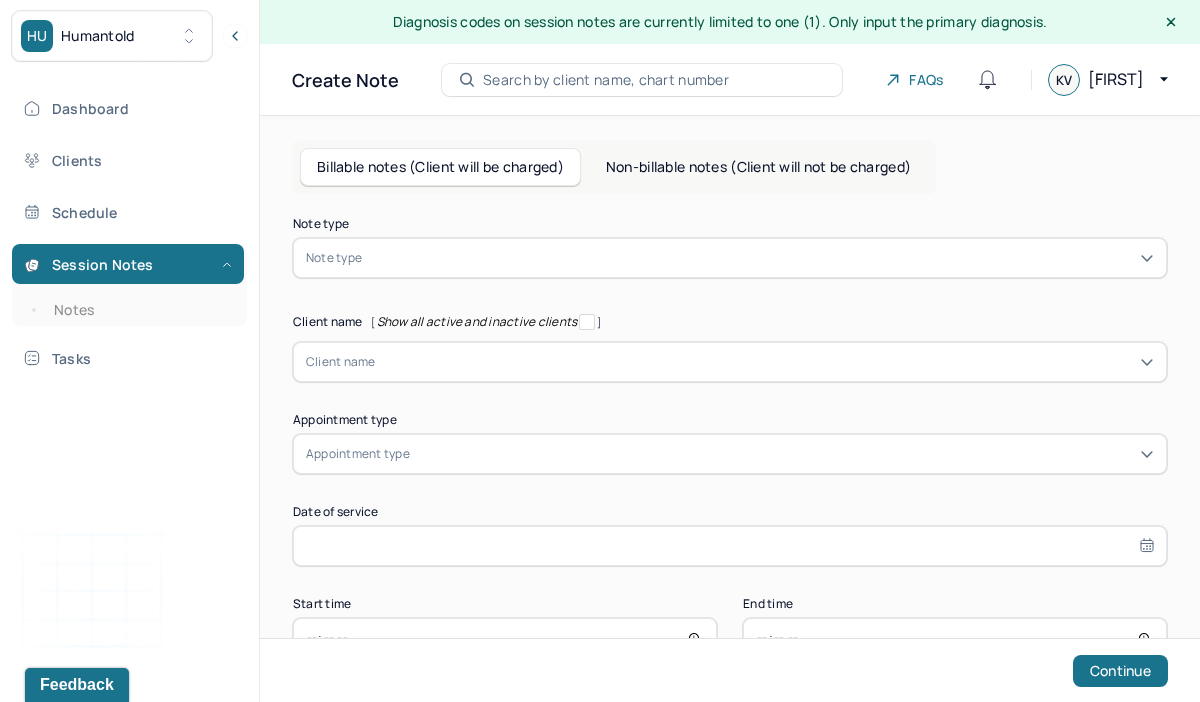 click at bounding box center (760, 258) 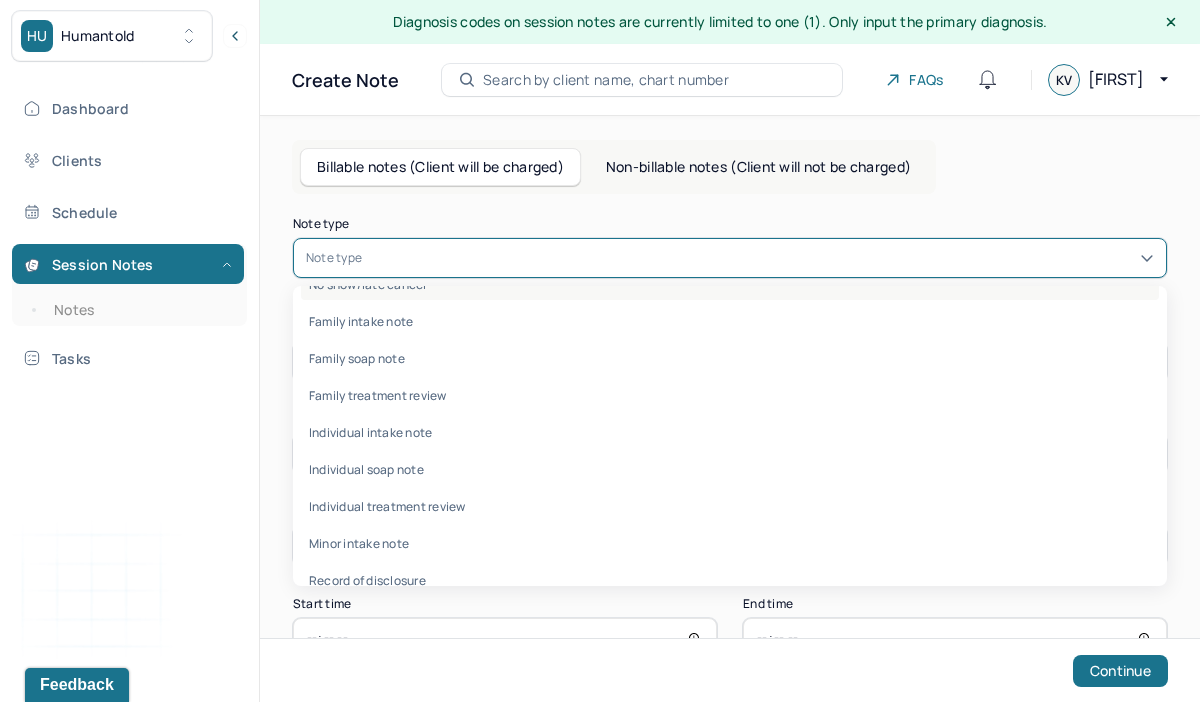 click on "No show/late cancel" at bounding box center [730, 284] 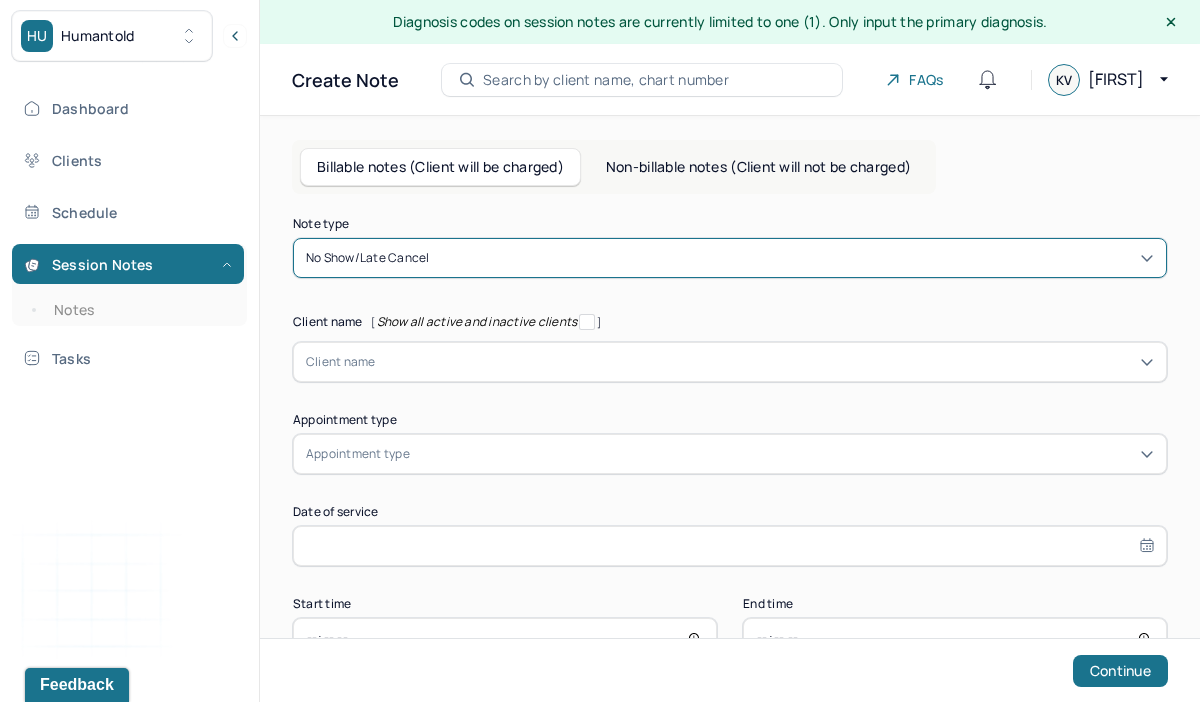 click at bounding box center [765, 362] 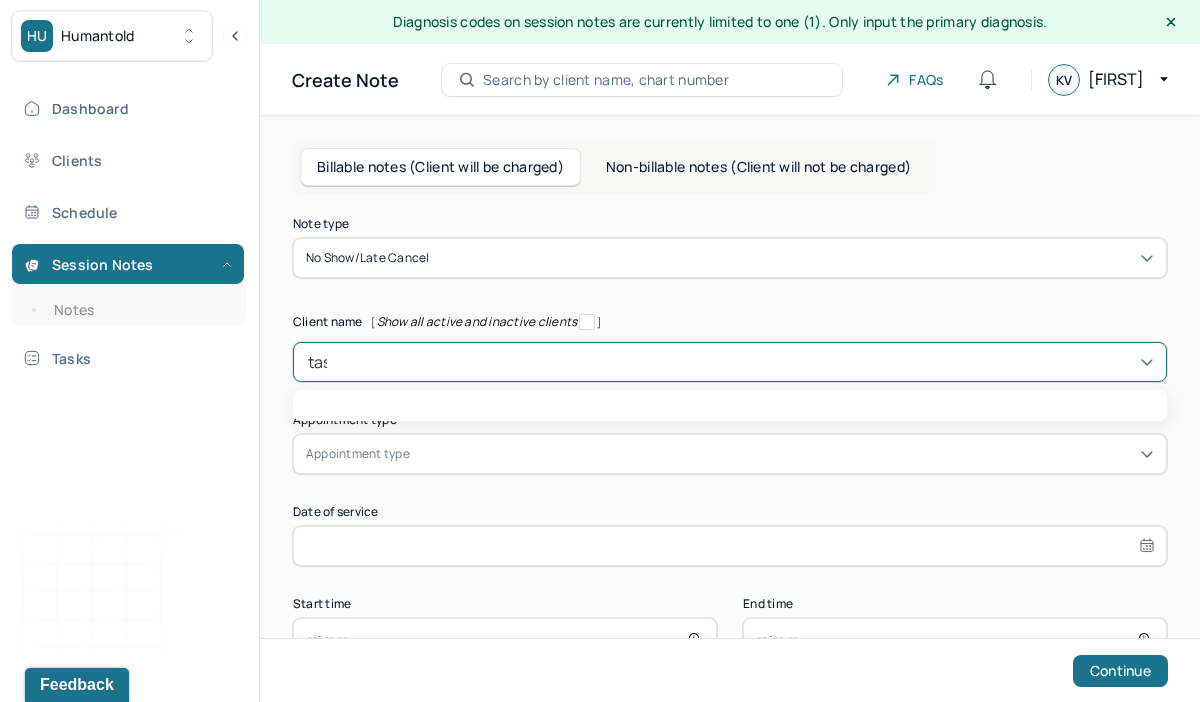 type on "tash" 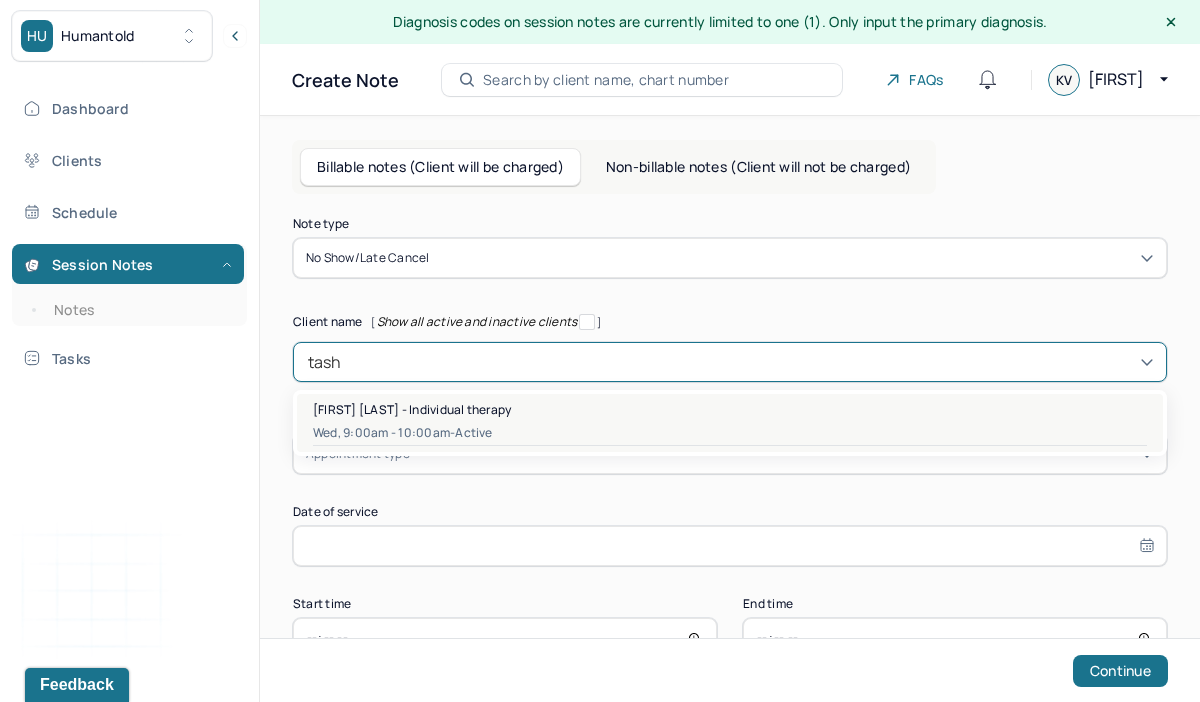 click on "Wed, 9:00am - 10:00am  -  active" at bounding box center [730, 433] 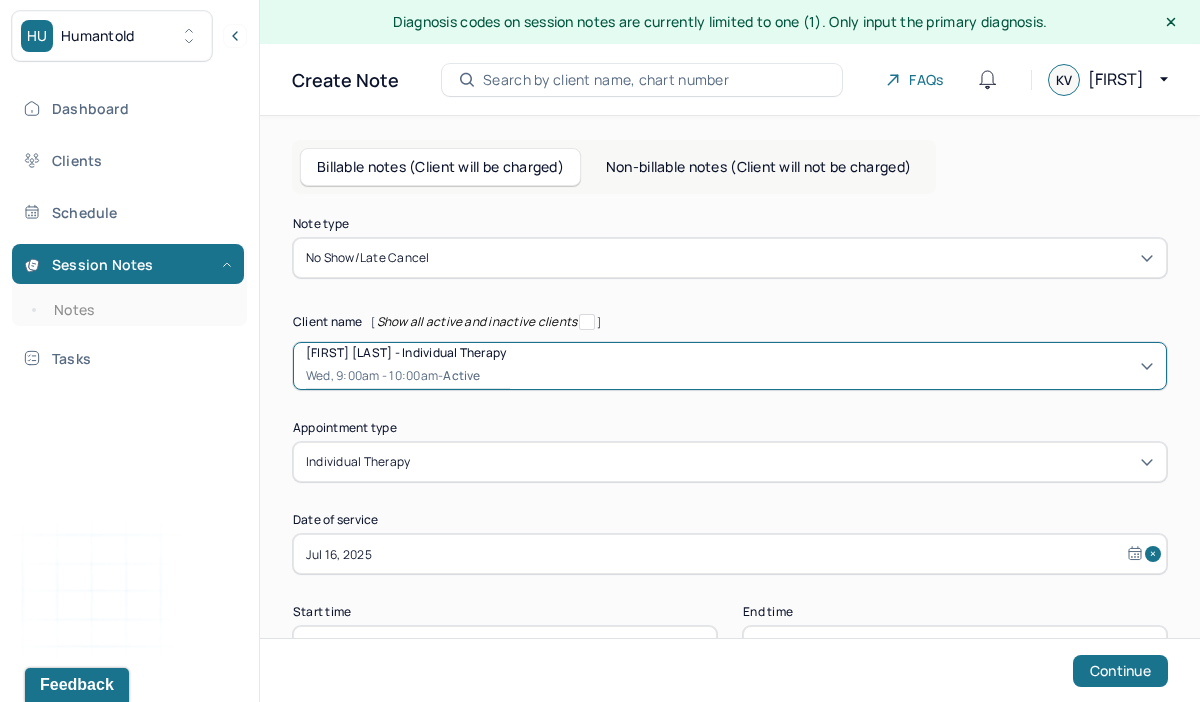scroll, scrollTop: 69, scrollLeft: 0, axis: vertical 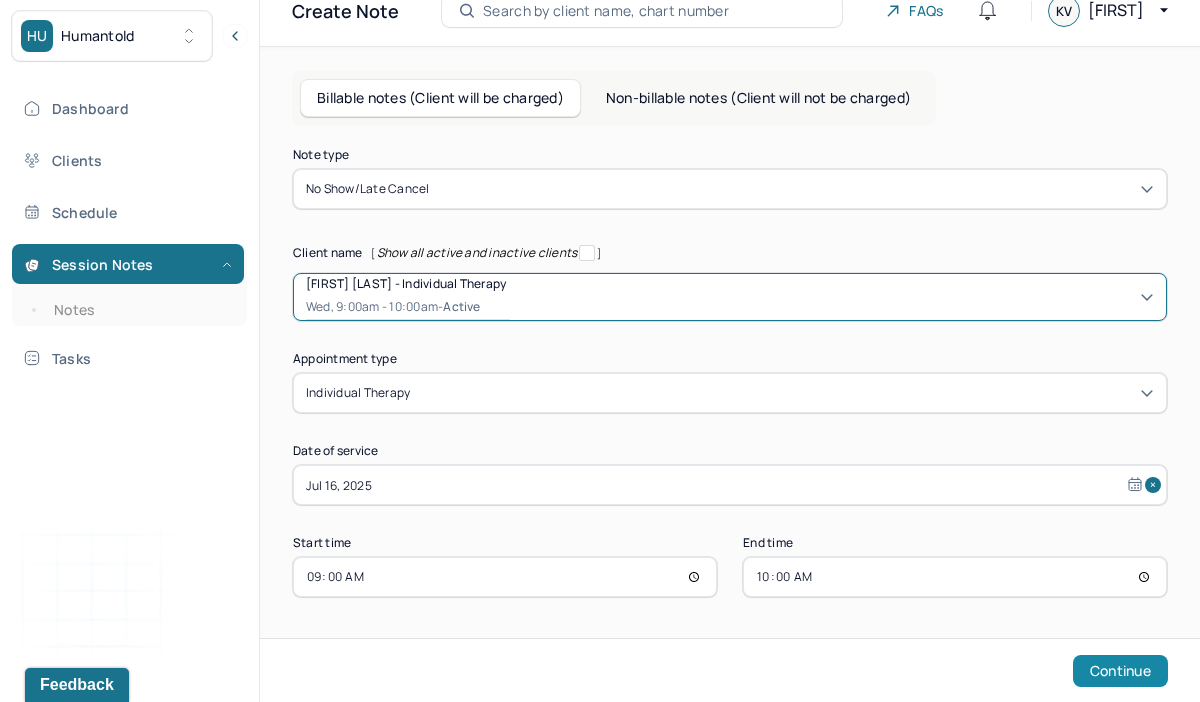 click on "Continue" at bounding box center (1120, 671) 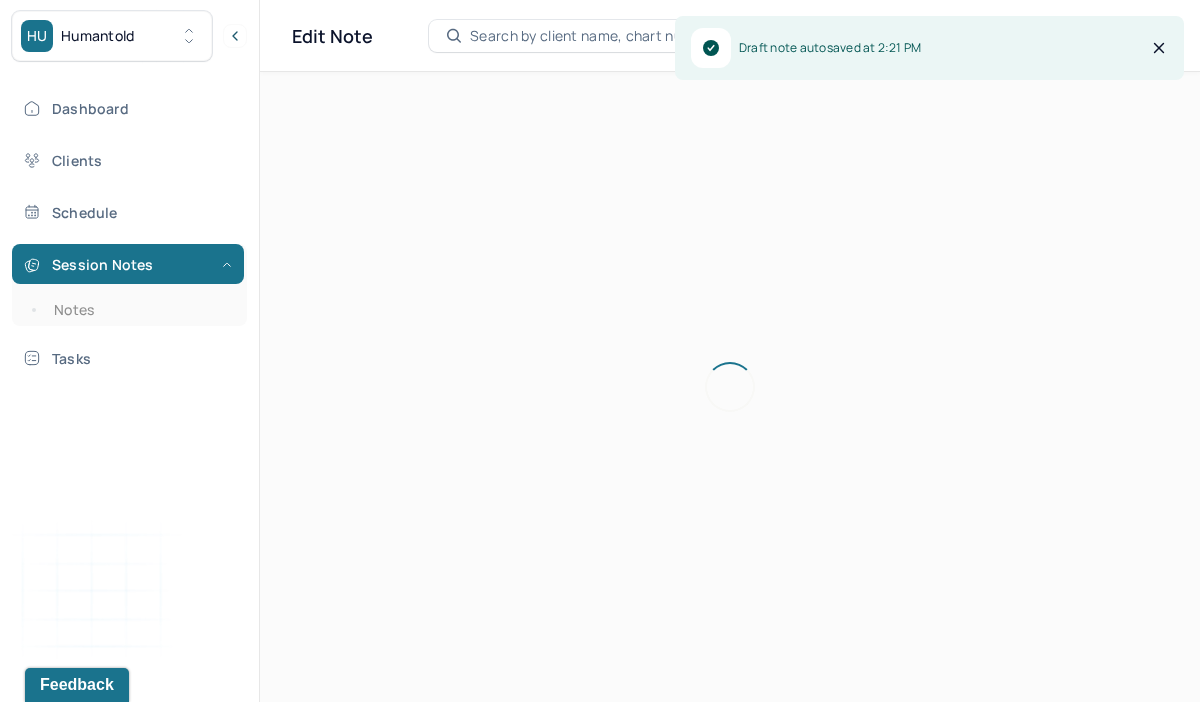 scroll, scrollTop: 36, scrollLeft: 0, axis: vertical 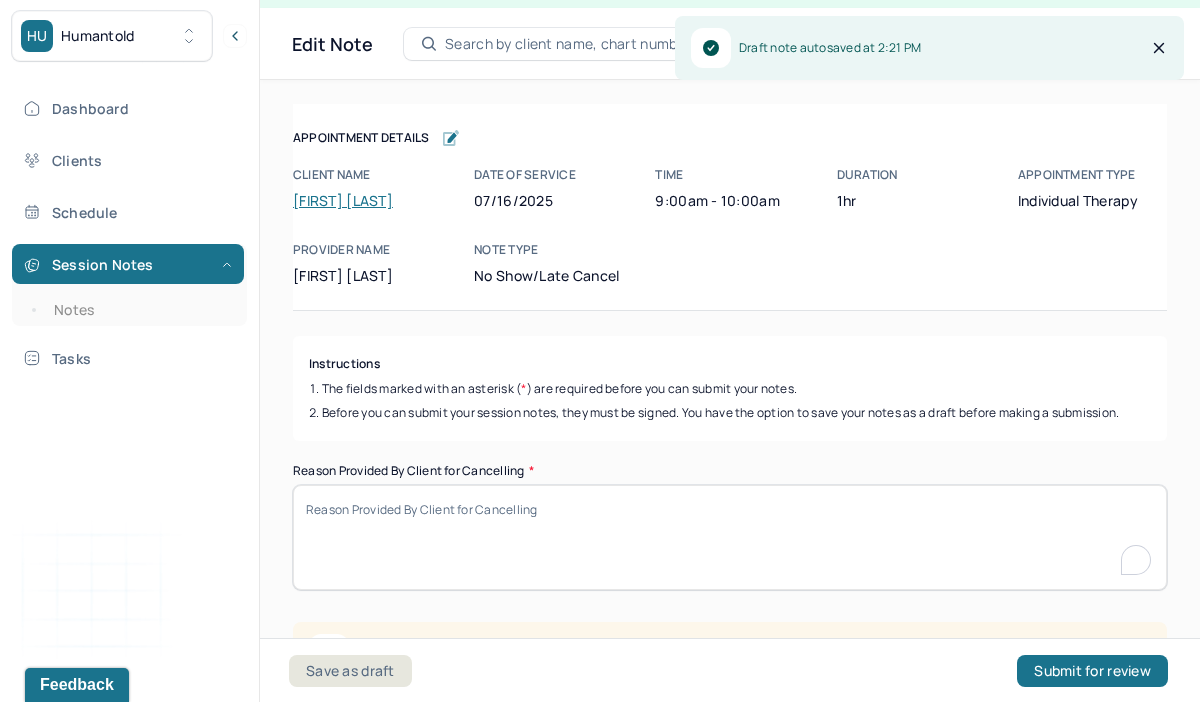 click on "Reason Provided By Client for Cancelling *" at bounding box center (730, 537) 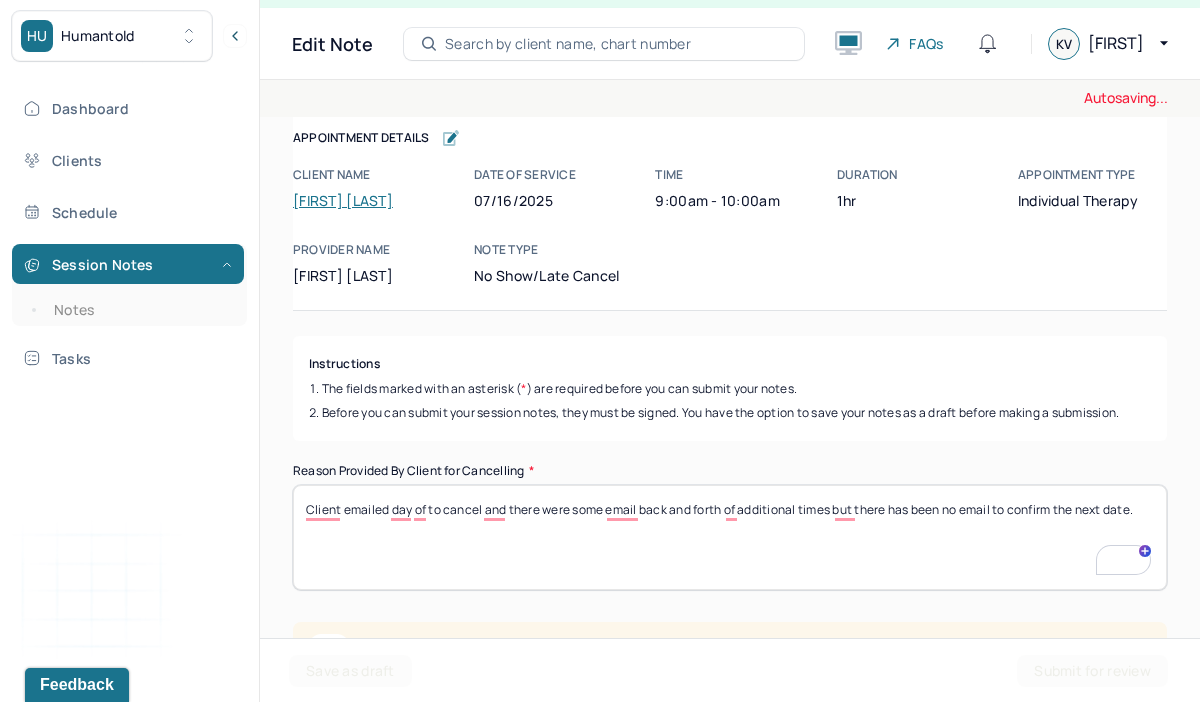 scroll, scrollTop: 115, scrollLeft: 0, axis: vertical 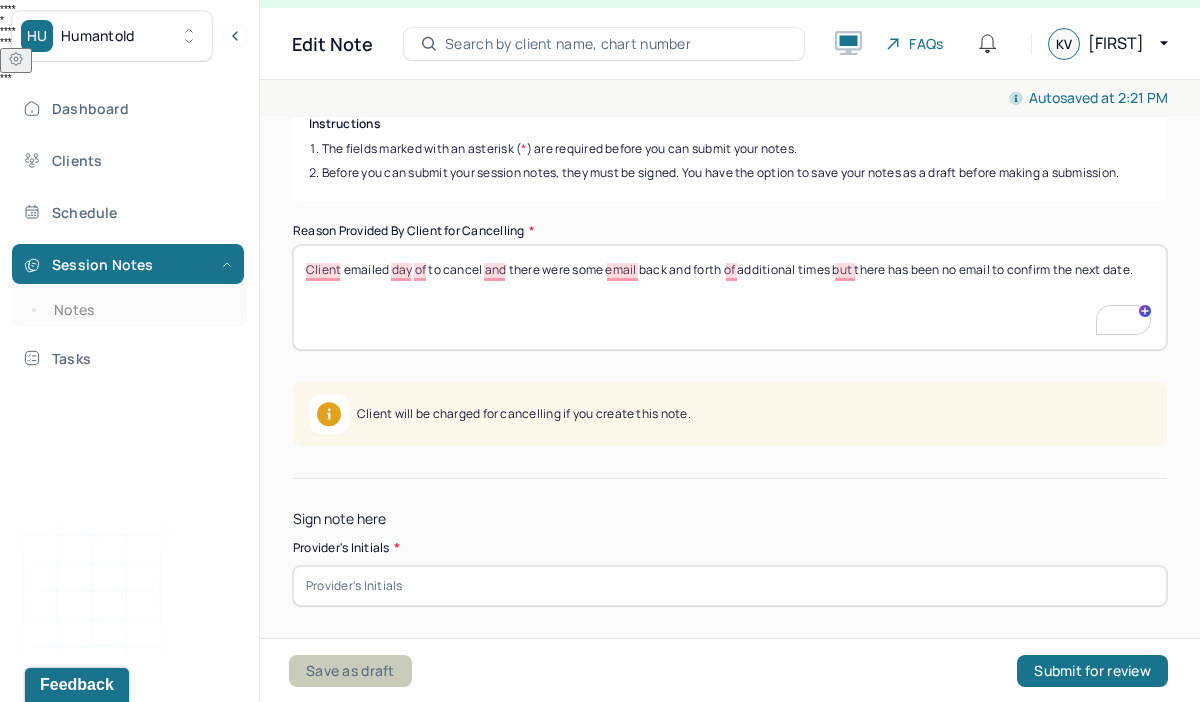 type on "Client emailed day of to cancel and there were some email back and forth of additional times but there has been no email to confirm the next date." 